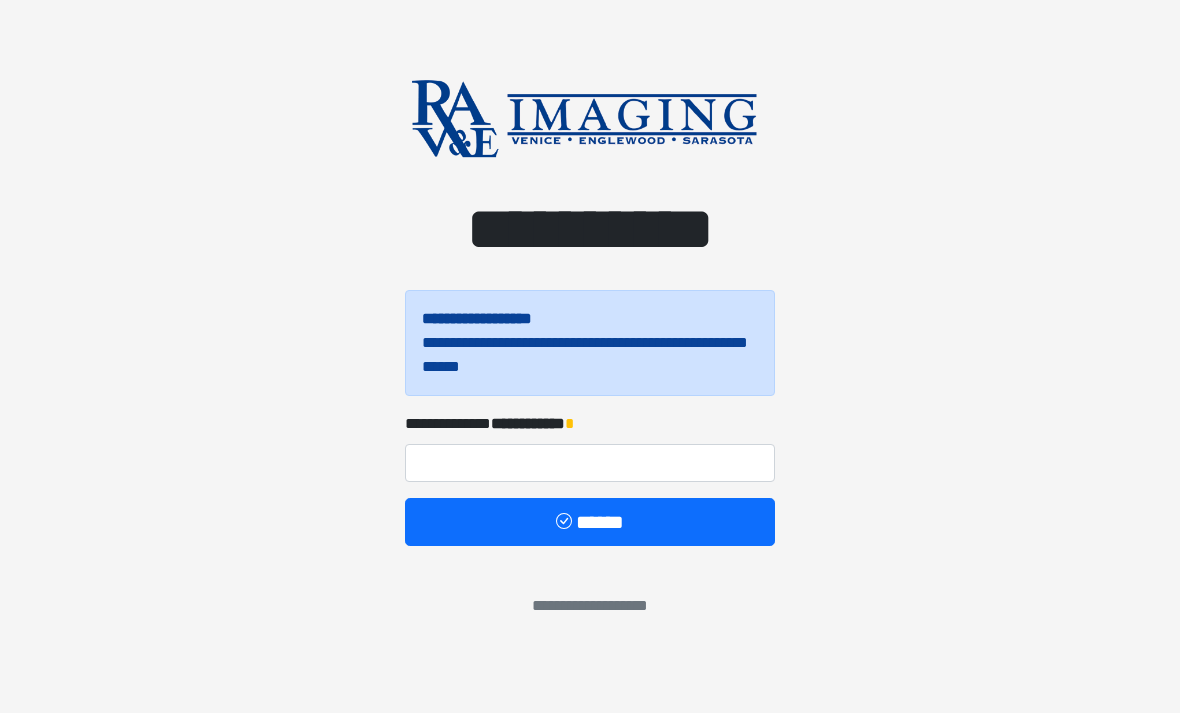 scroll, scrollTop: 0, scrollLeft: 0, axis: both 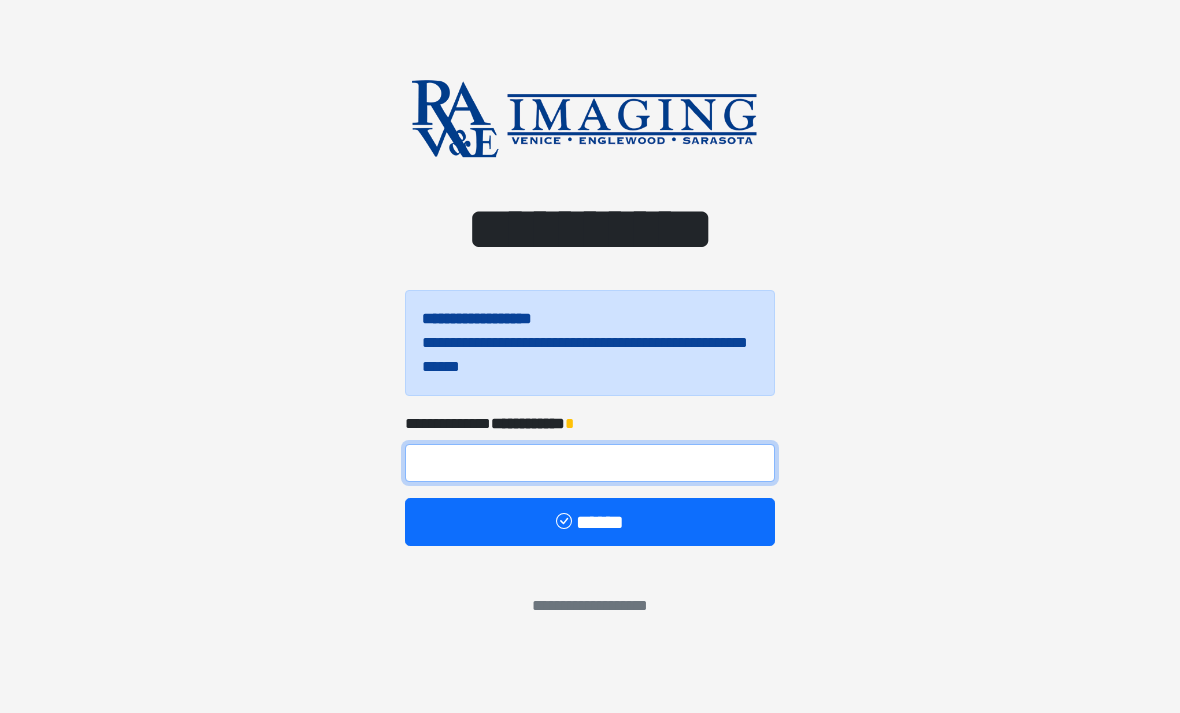 click at bounding box center [590, 463] 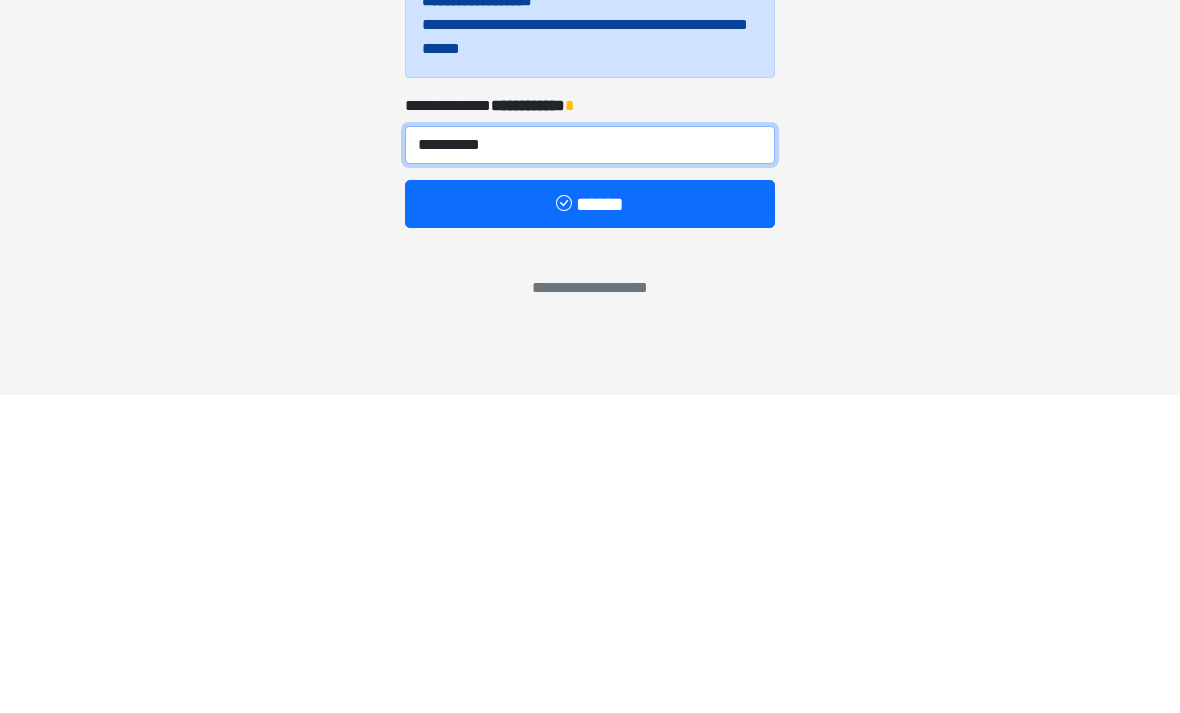type on "**********" 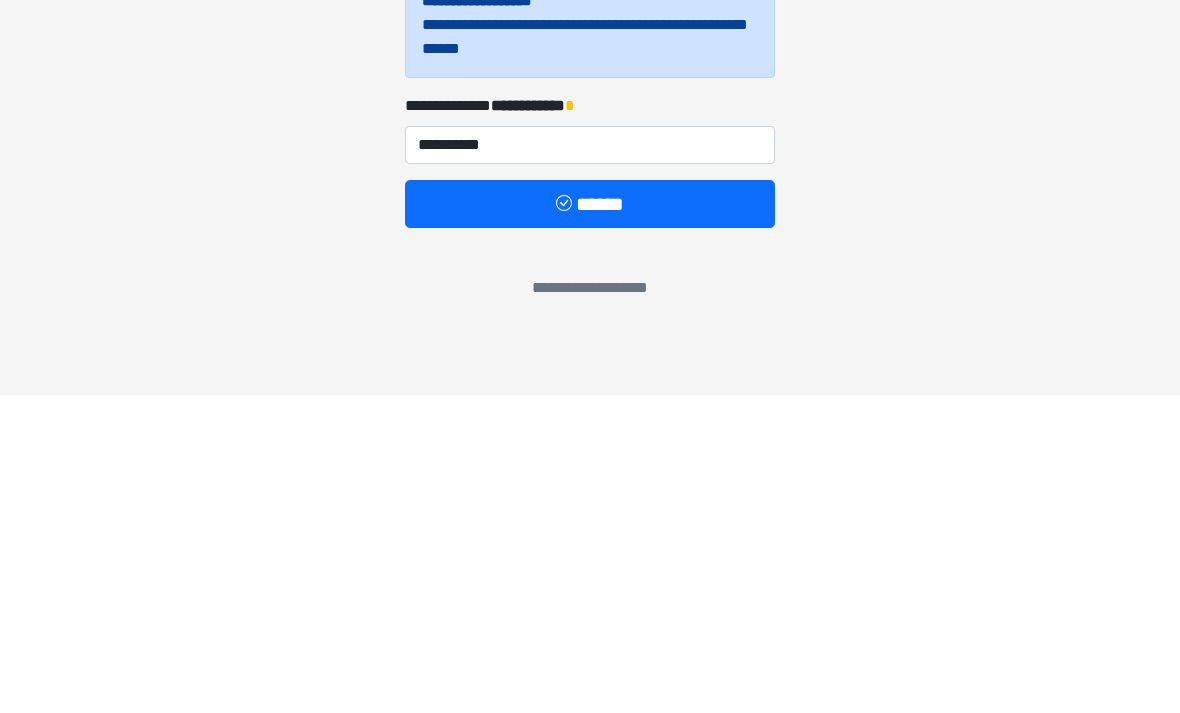 click on "******" at bounding box center (590, 522) 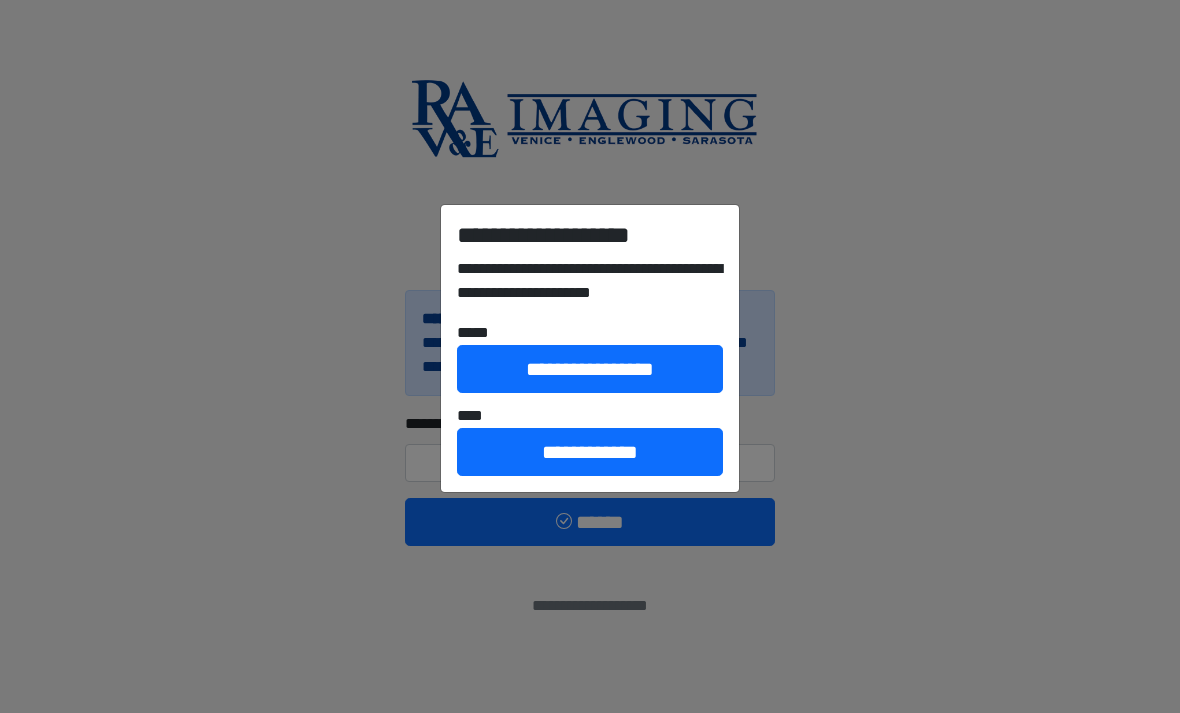 click on "**********" at bounding box center (590, 452) 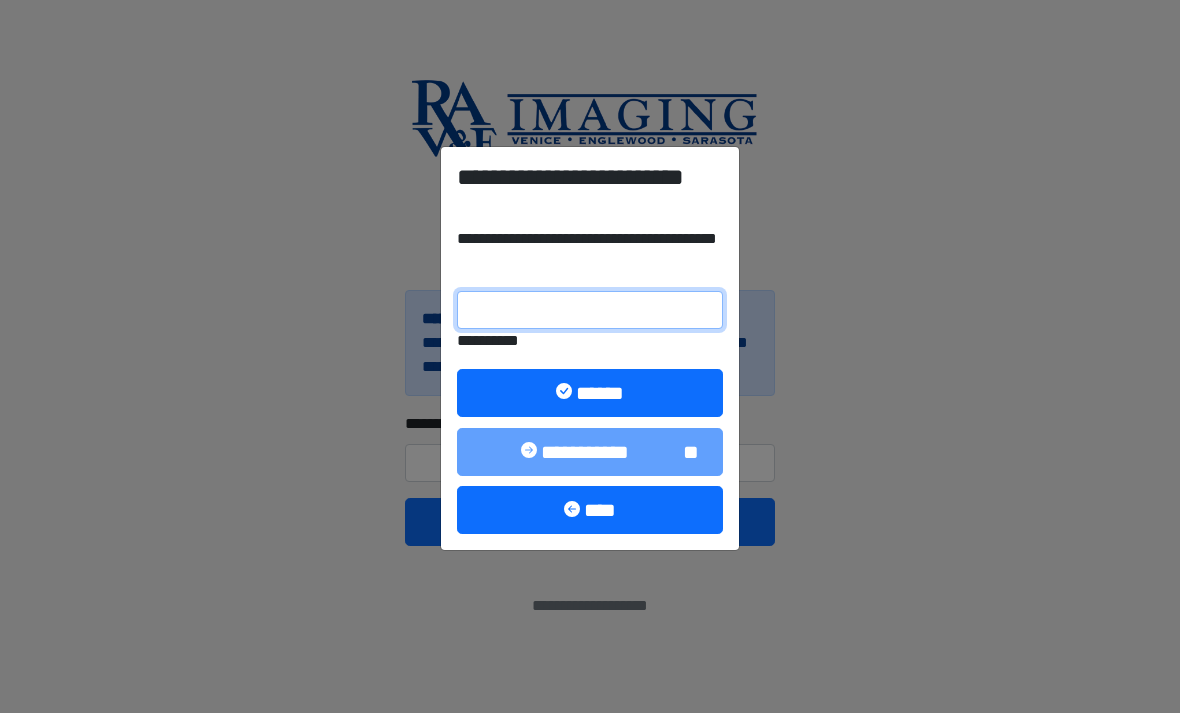 click on "**********" at bounding box center (590, 310) 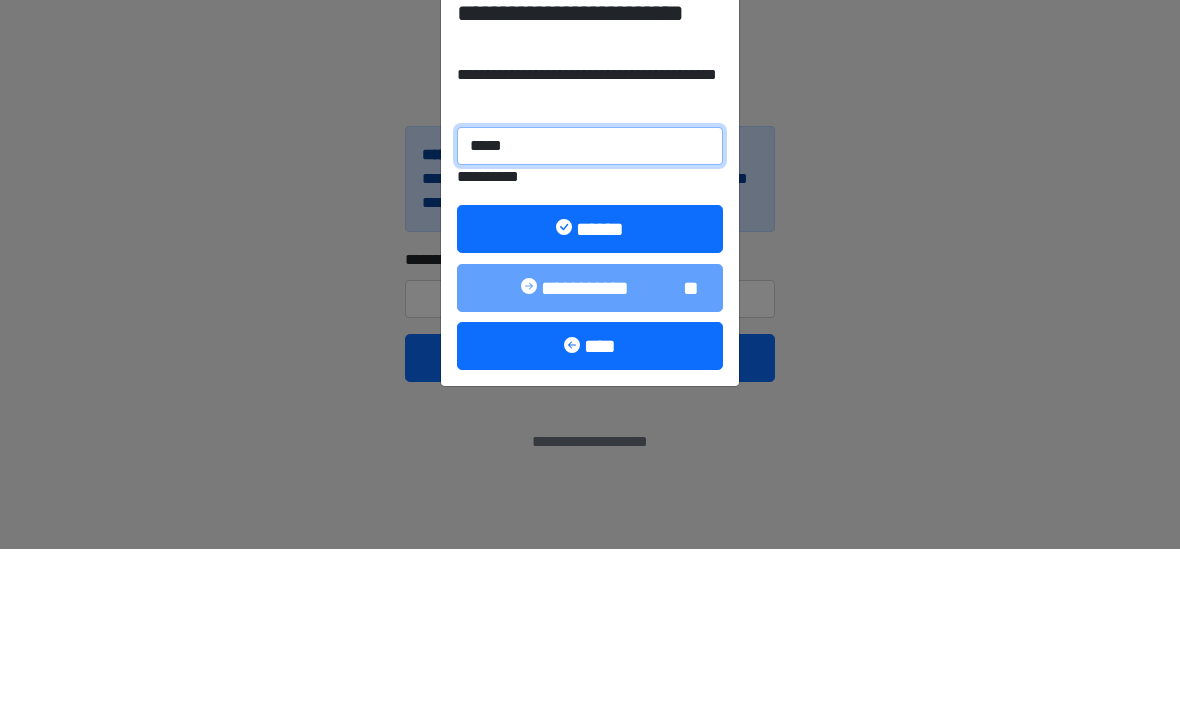type on "******" 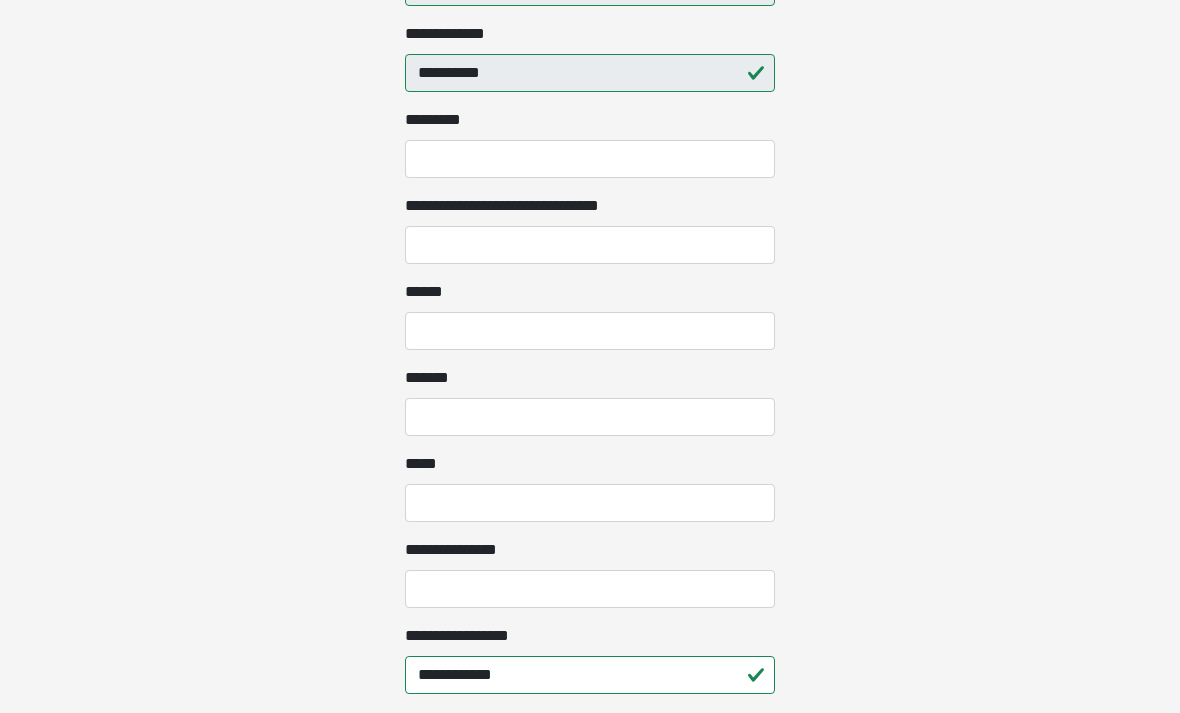scroll, scrollTop: 843, scrollLeft: 0, axis: vertical 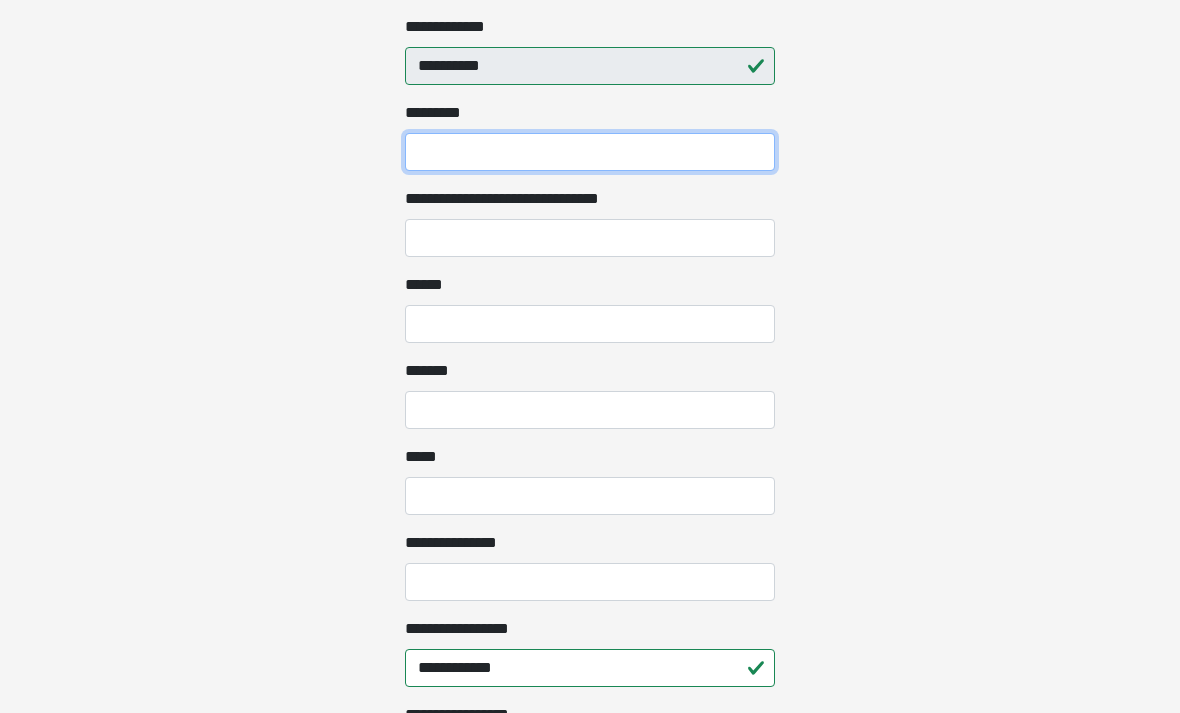 click on "******* *" at bounding box center [590, 153] 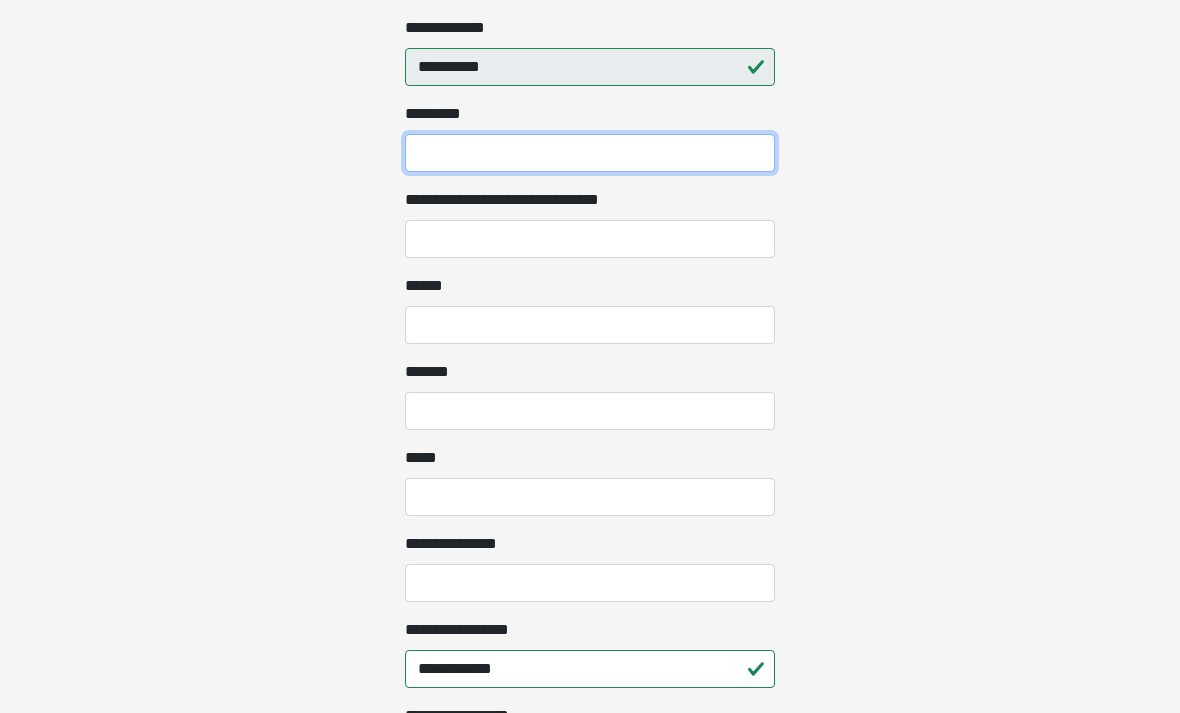 type on "**********" 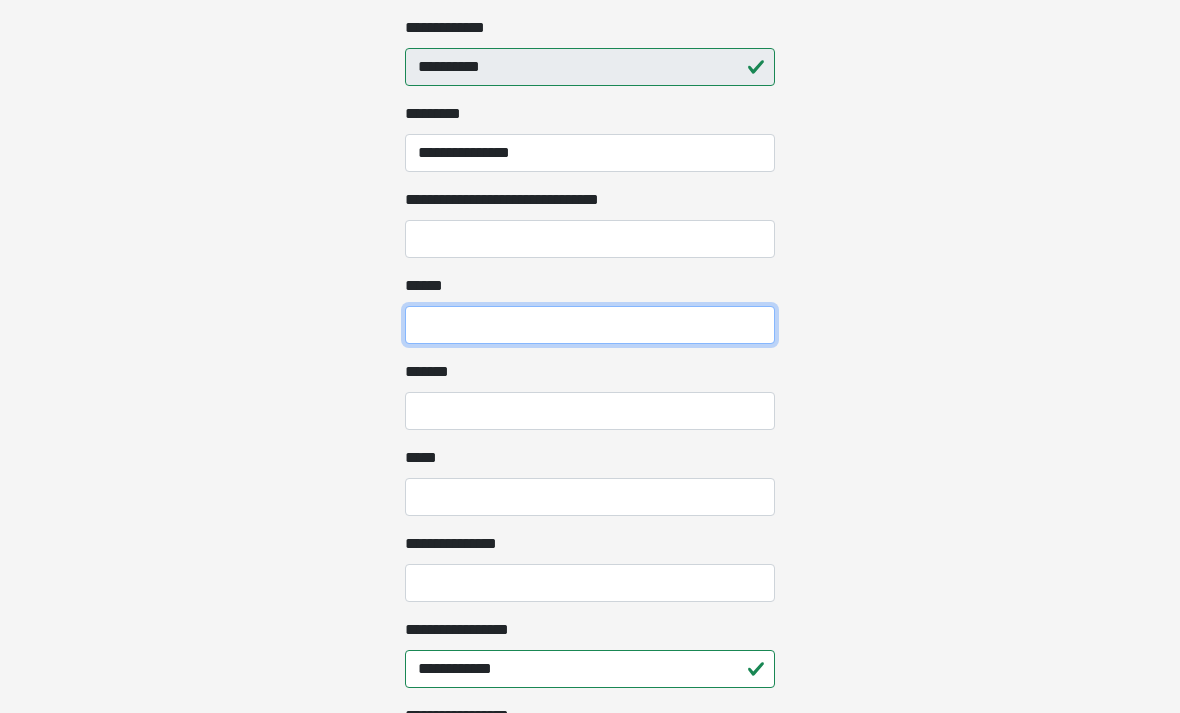type on "**********" 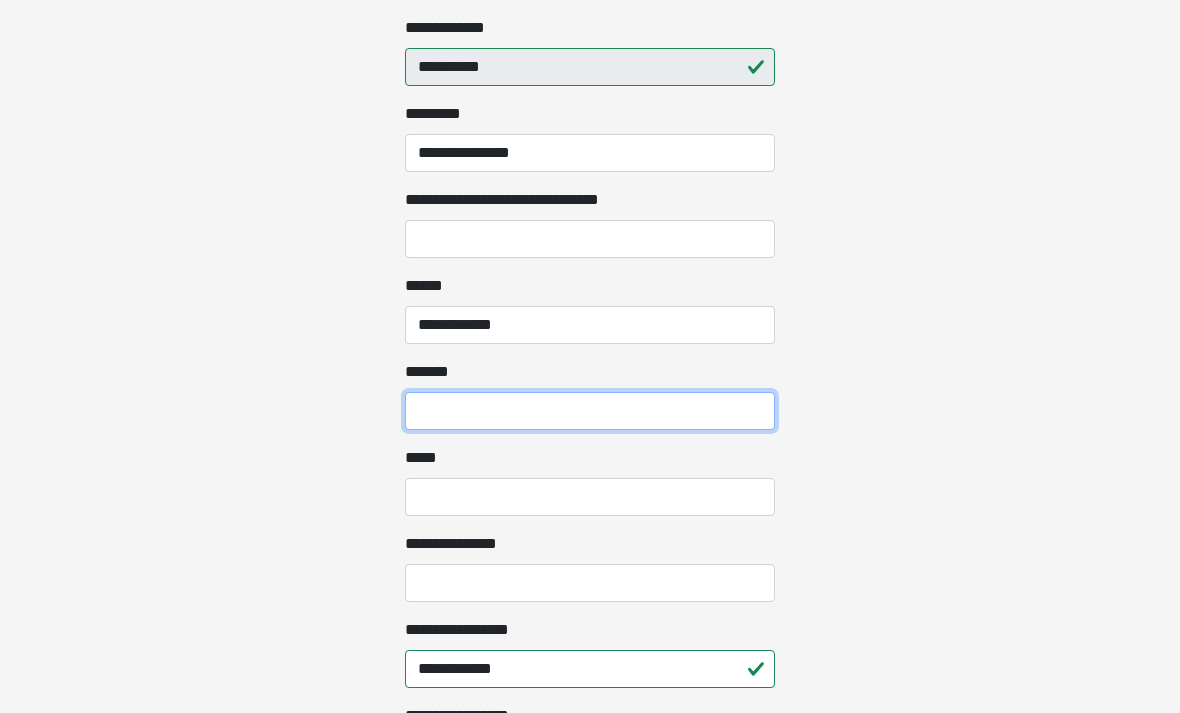 type on "**" 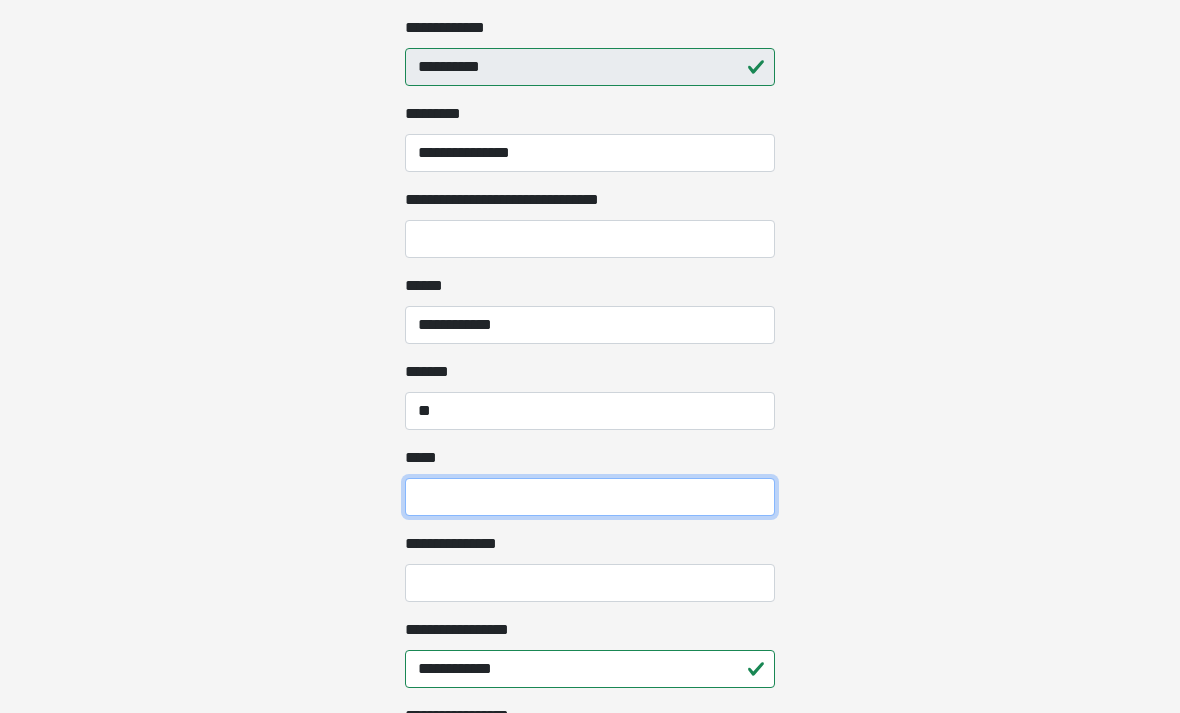 type on "*****" 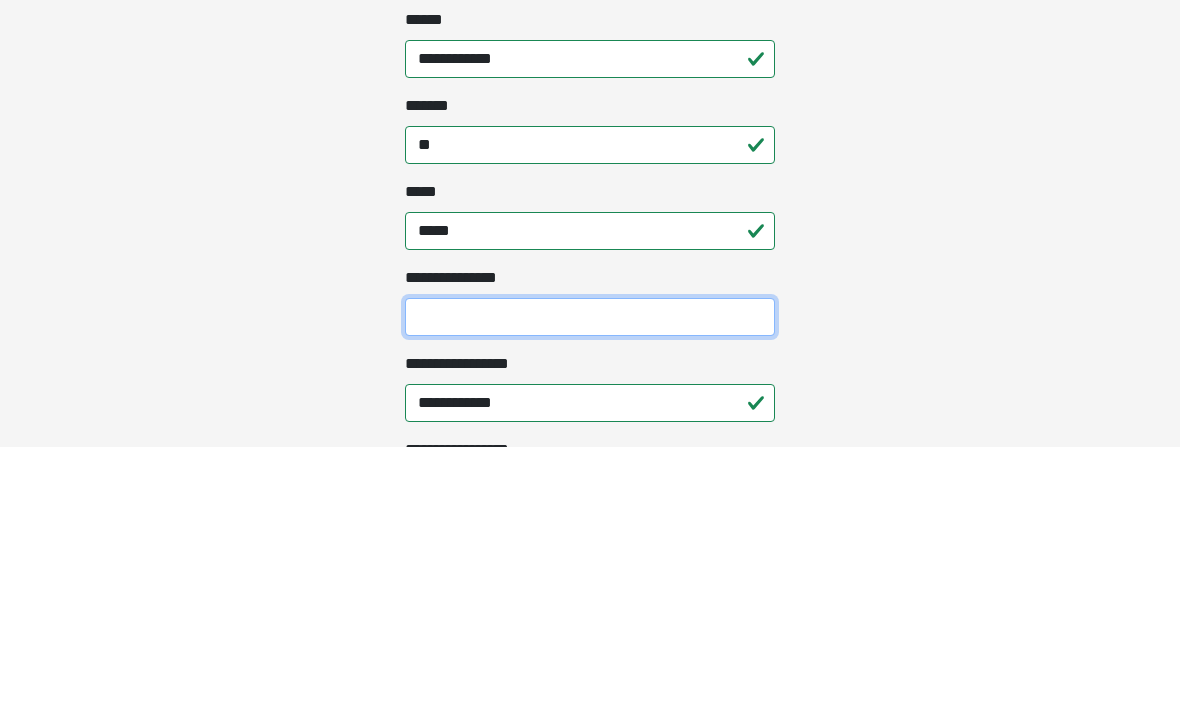 type on "**********" 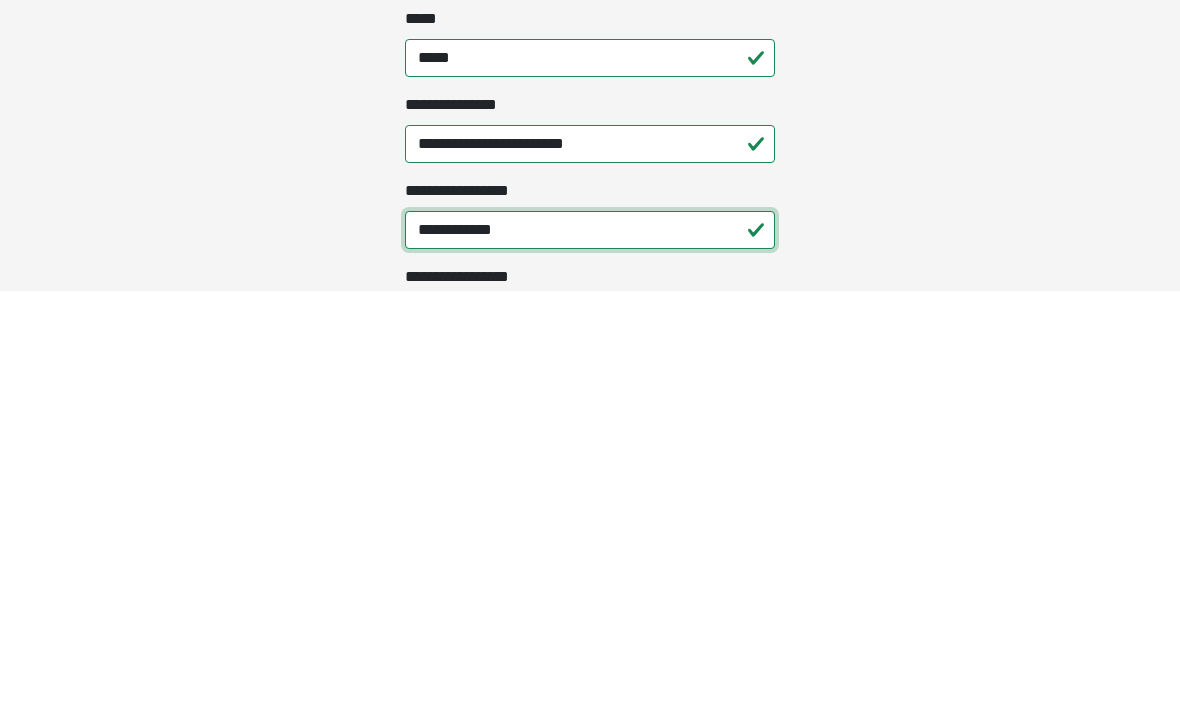 scroll, scrollTop: 864, scrollLeft: 0, axis: vertical 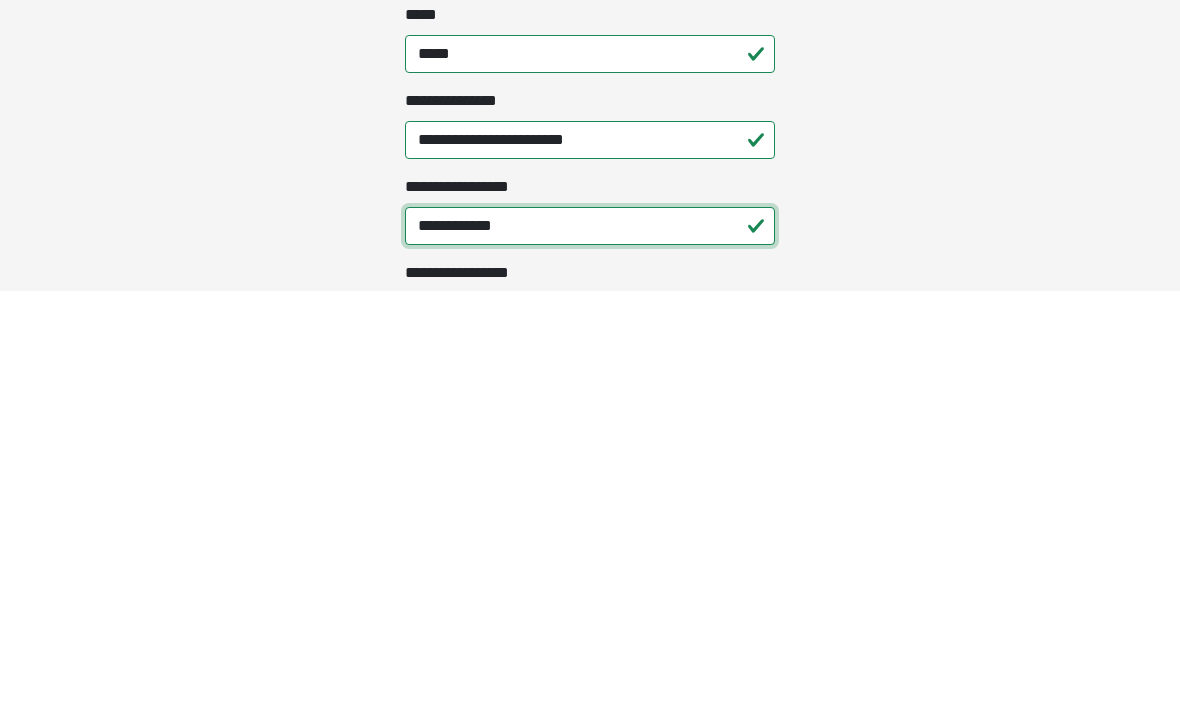 click on "**********" at bounding box center [590, 648] 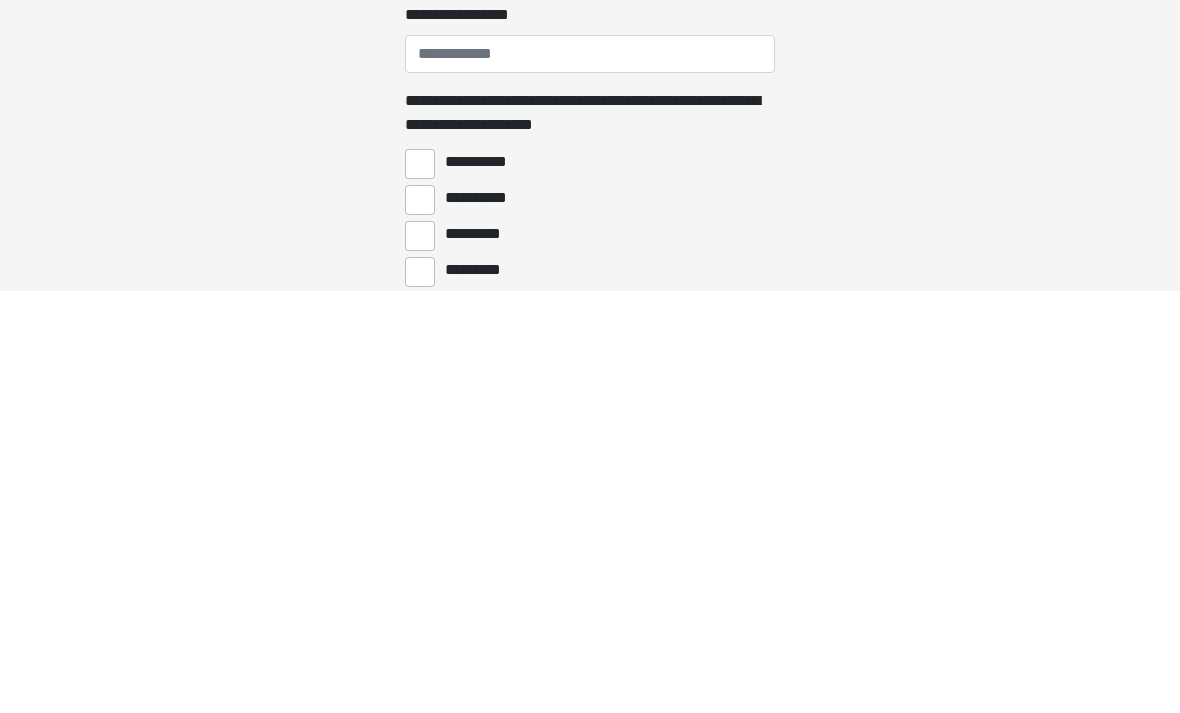 scroll, scrollTop: 1126, scrollLeft: 0, axis: vertical 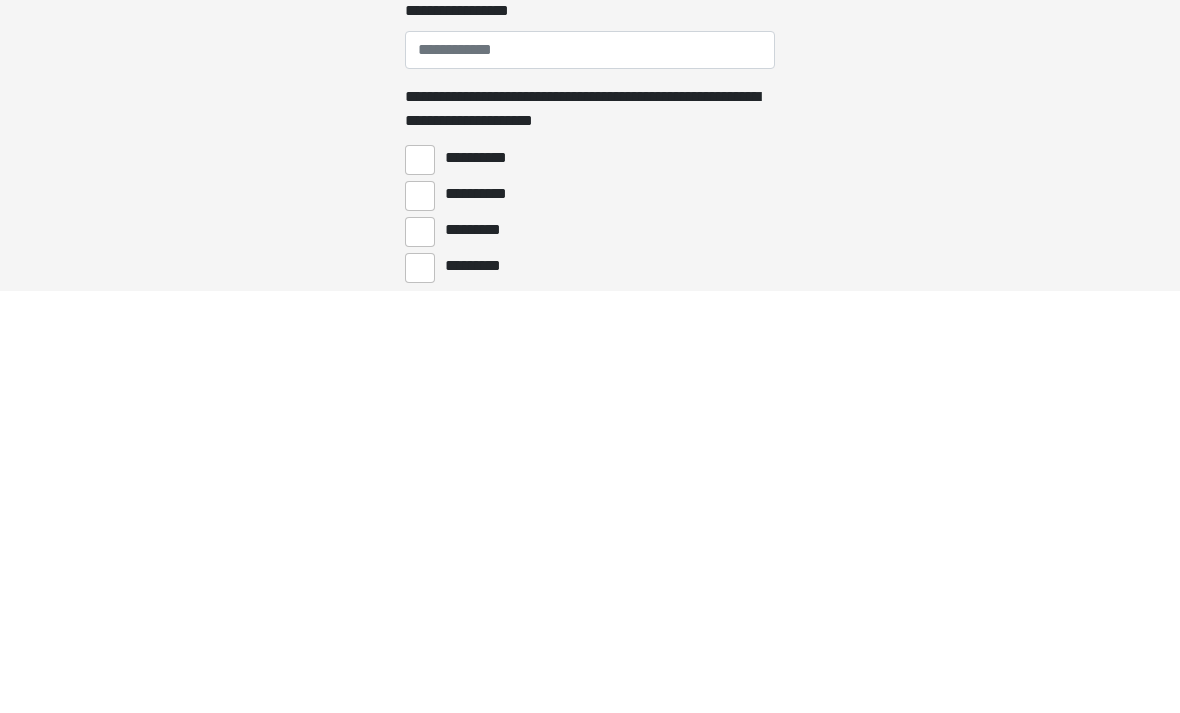 click on "**********" at bounding box center (420, 618) 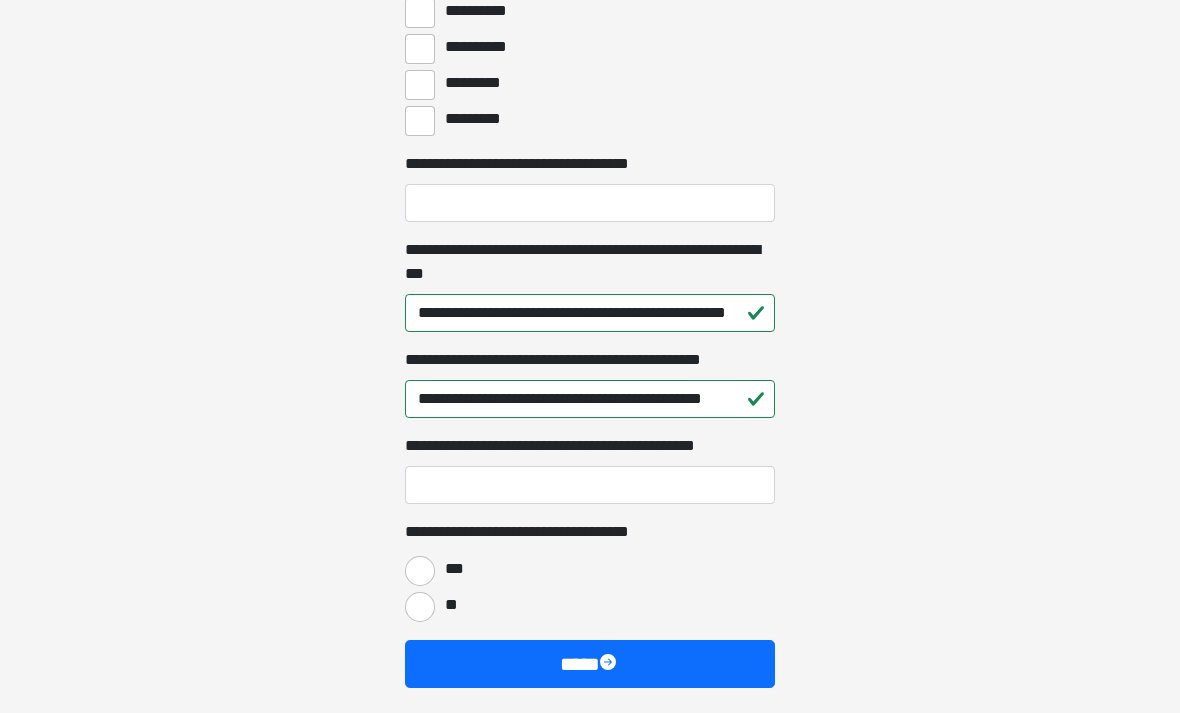 scroll, scrollTop: 1701, scrollLeft: 0, axis: vertical 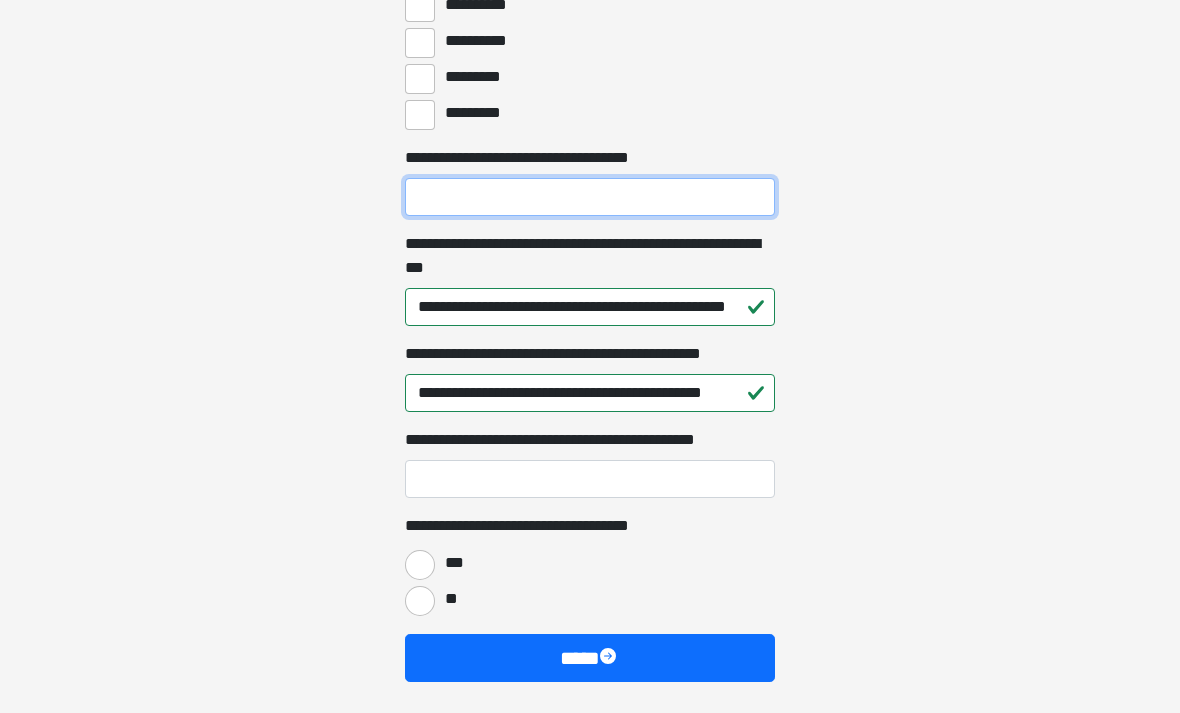 click on "**********" at bounding box center (590, 197) 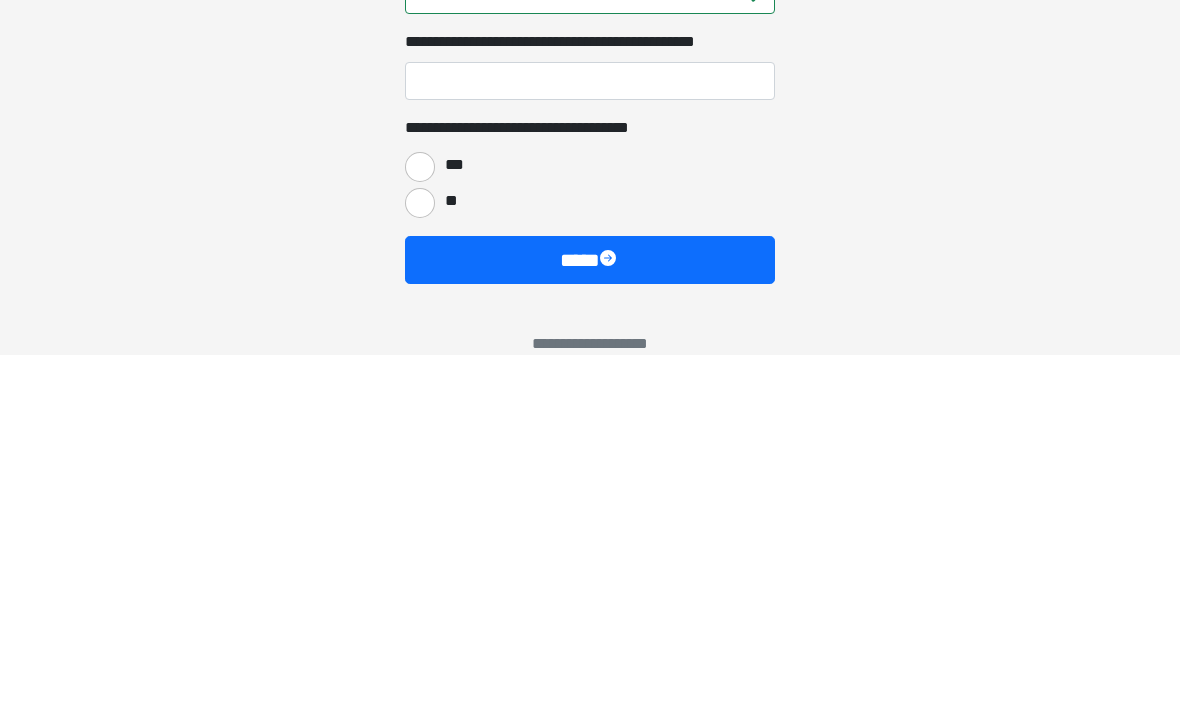 scroll, scrollTop: 1747, scrollLeft: 0, axis: vertical 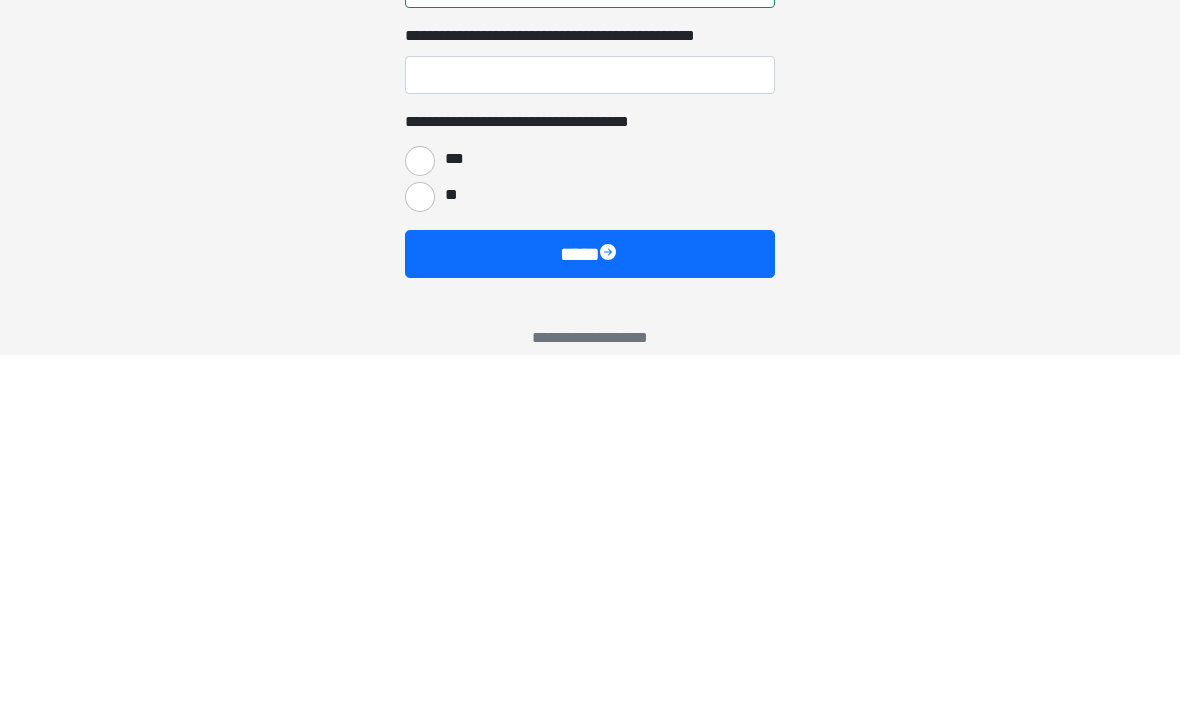 type on "**********" 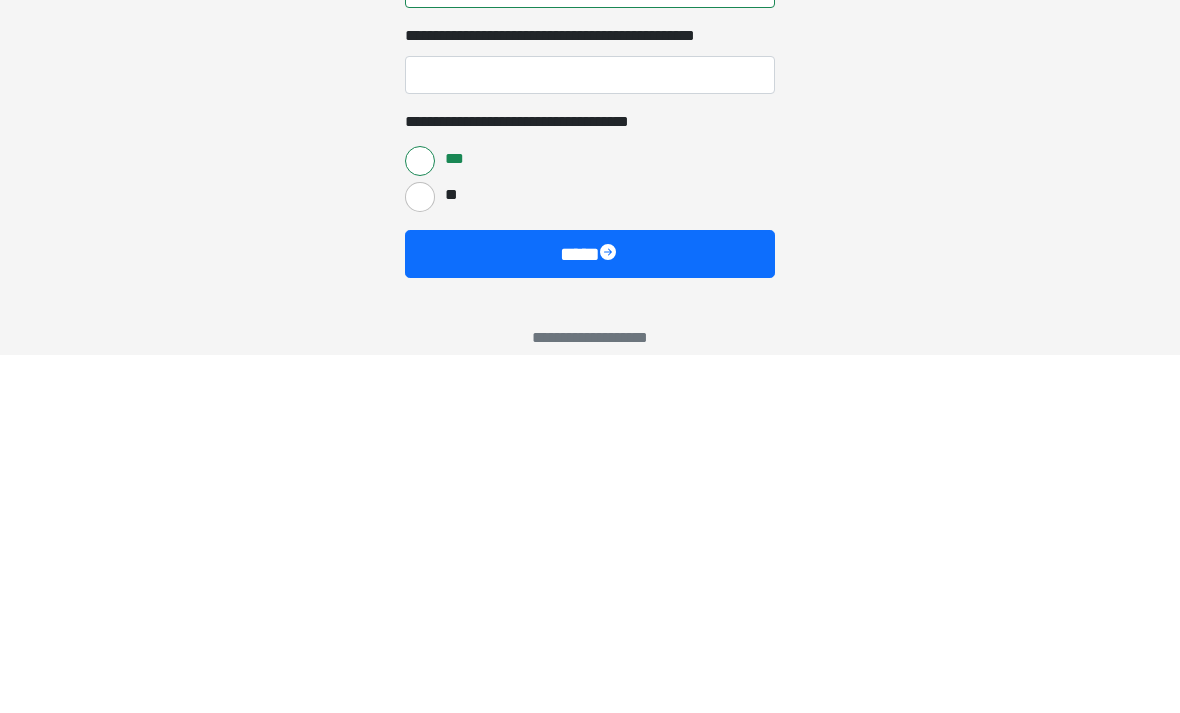 scroll, scrollTop: 1709, scrollLeft: 0, axis: vertical 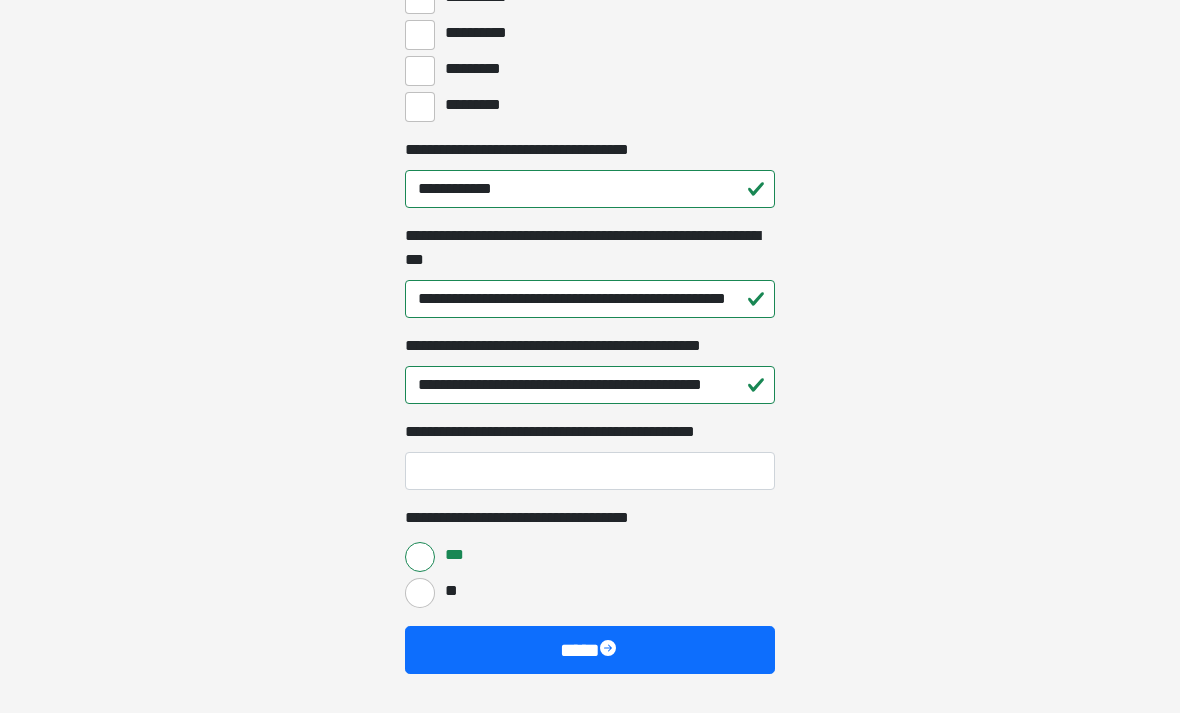 click on "****" at bounding box center (590, 650) 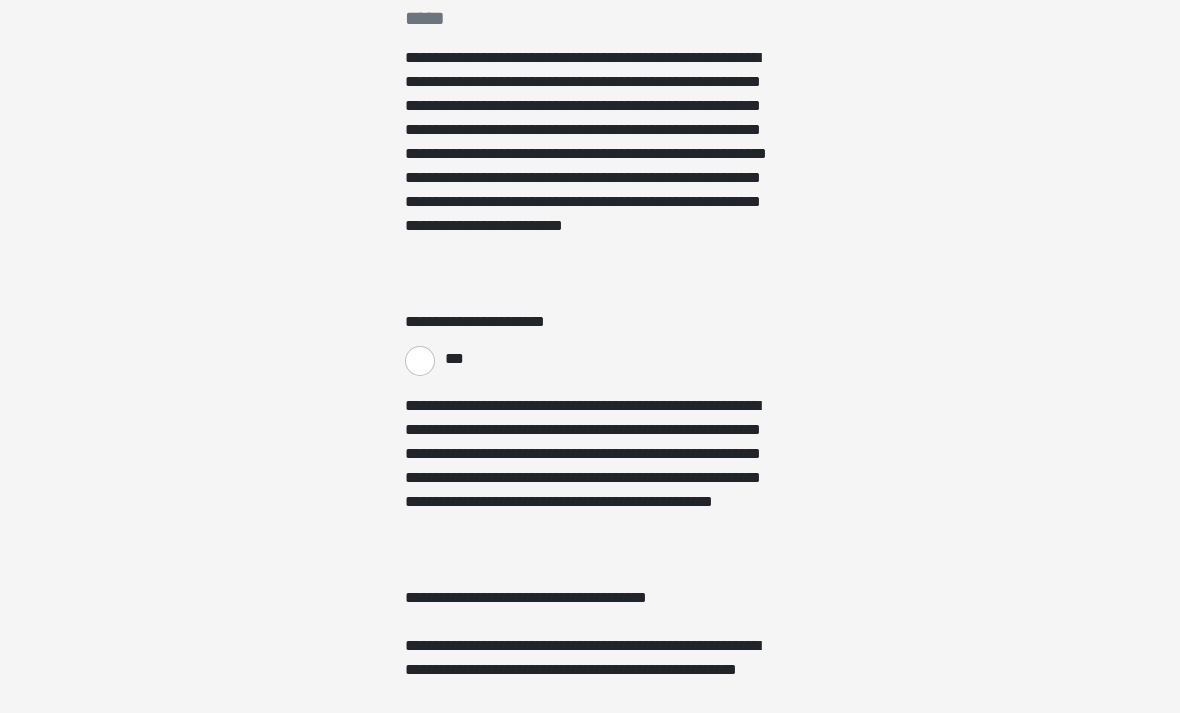 scroll, scrollTop: 347, scrollLeft: 0, axis: vertical 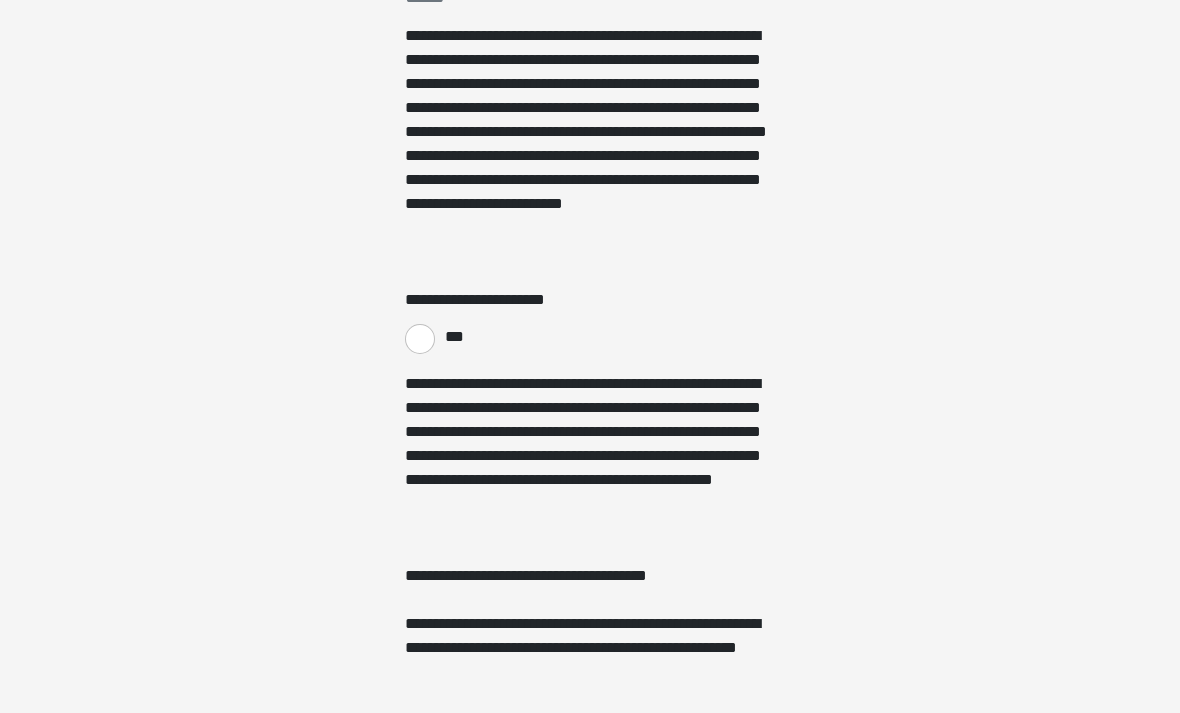 click on "***" at bounding box center (420, 339) 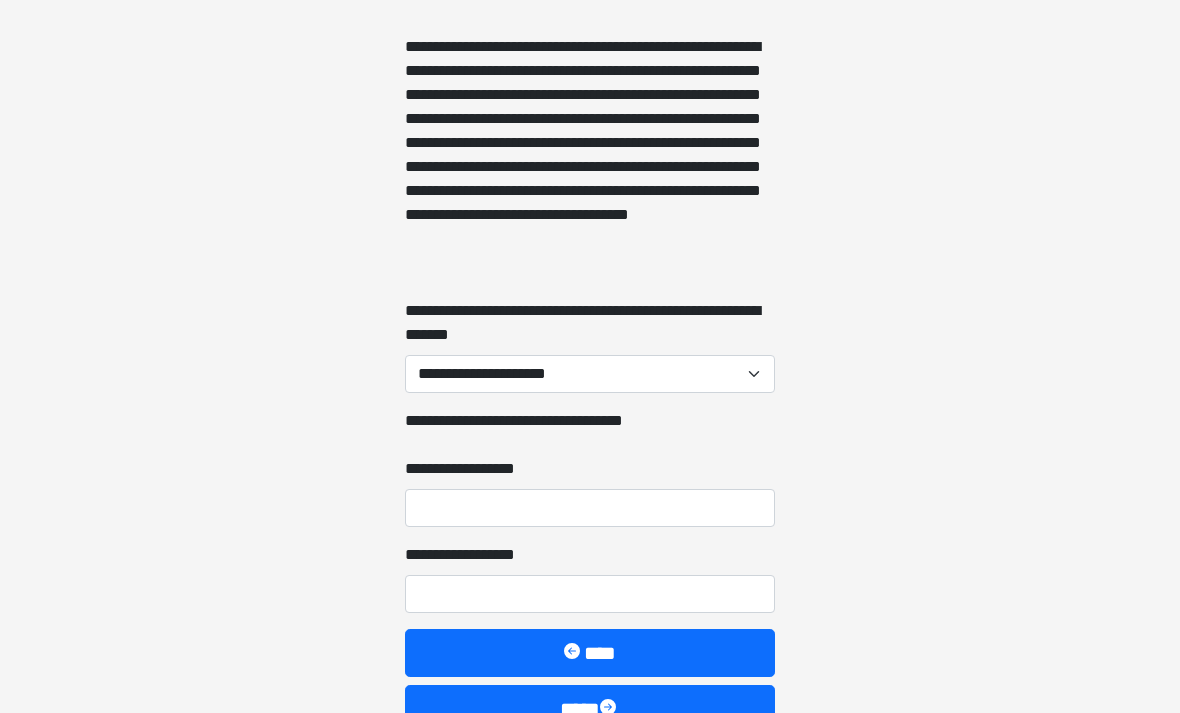 scroll, scrollTop: 1956, scrollLeft: 0, axis: vertical 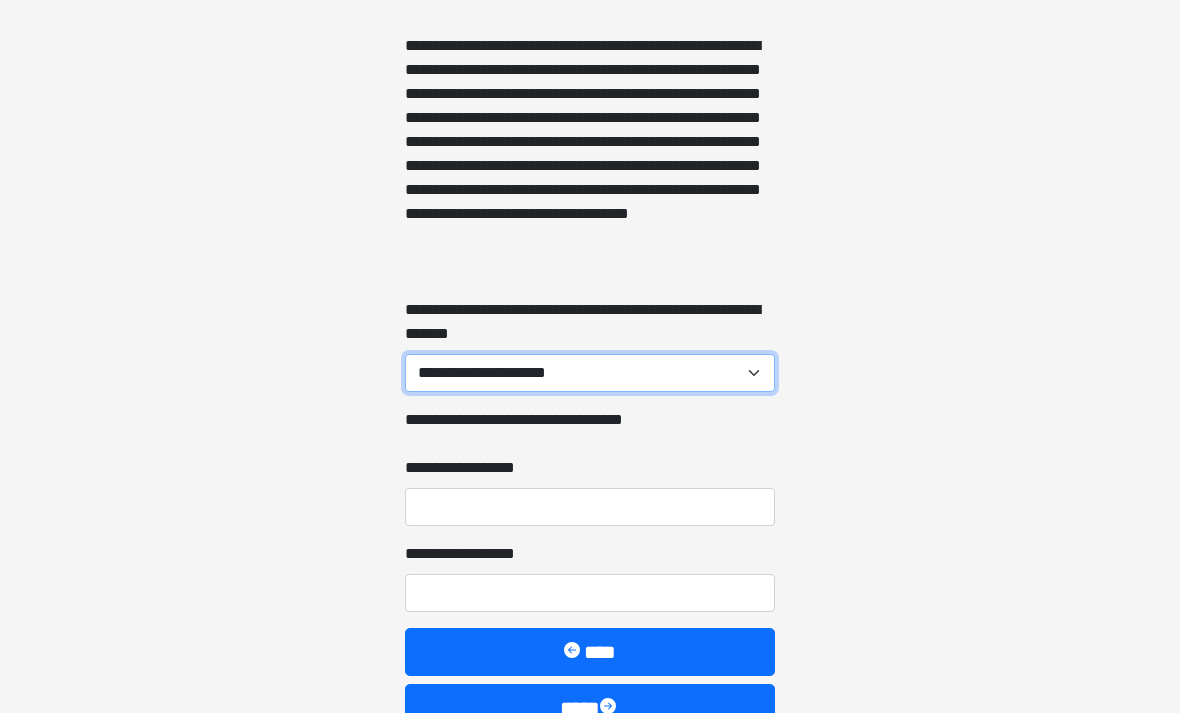 click on "**********" at bounding box center (590, 374) 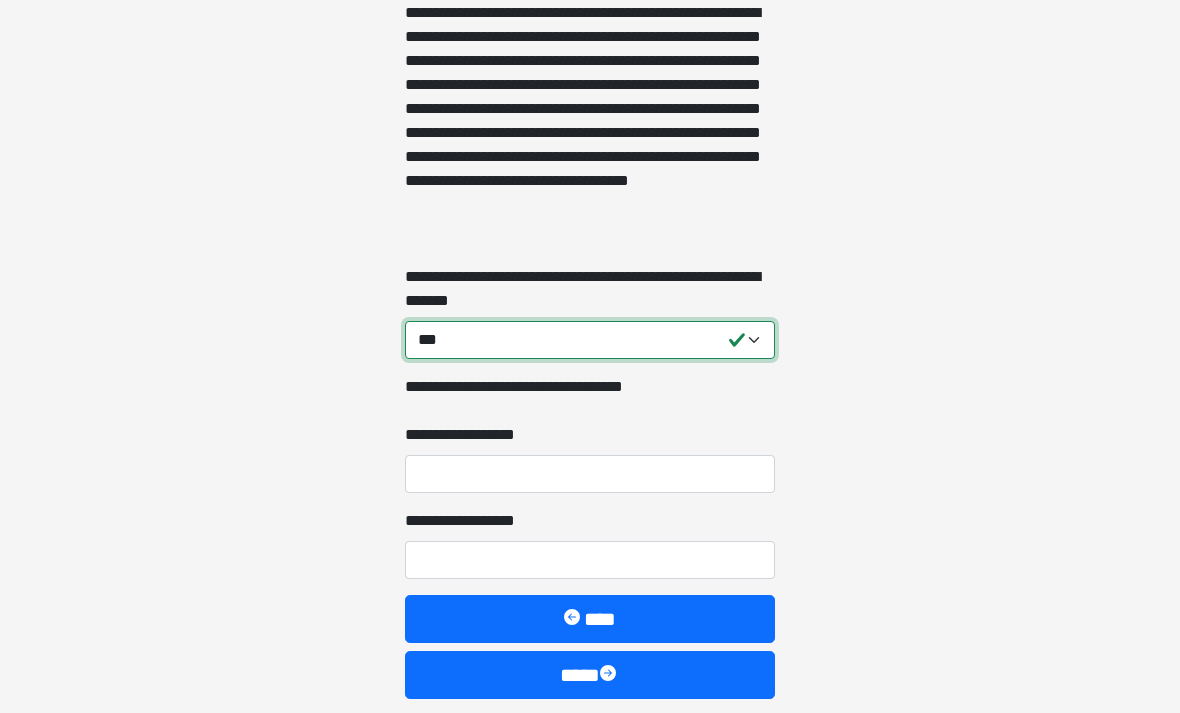 scroll, scrollTop: 2015, scrollLeft: 0, axis: vertical 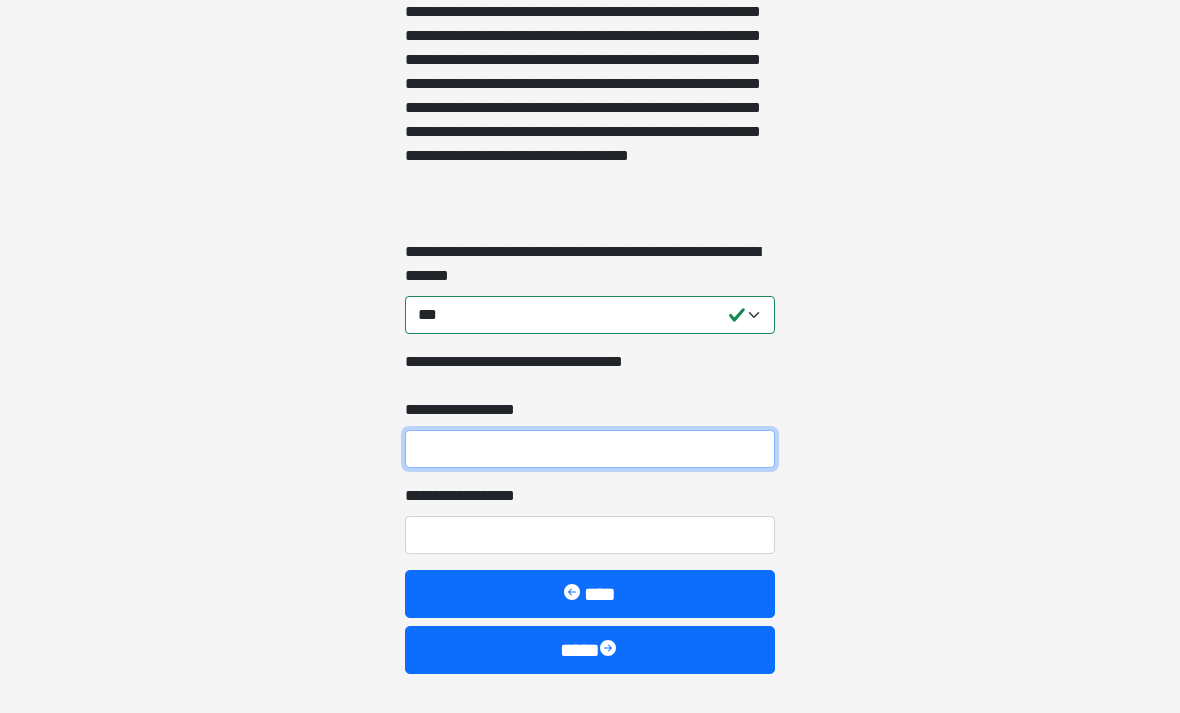 click on "**********" at bounding box center [590, 449] 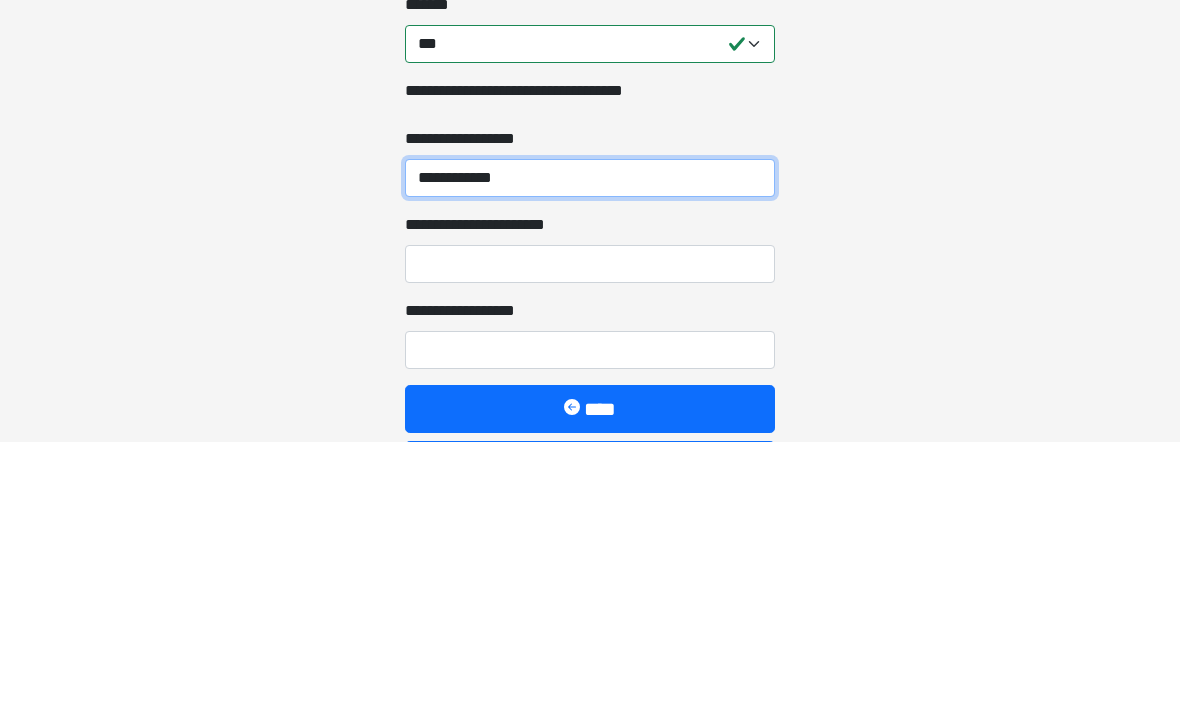 type on "**********" 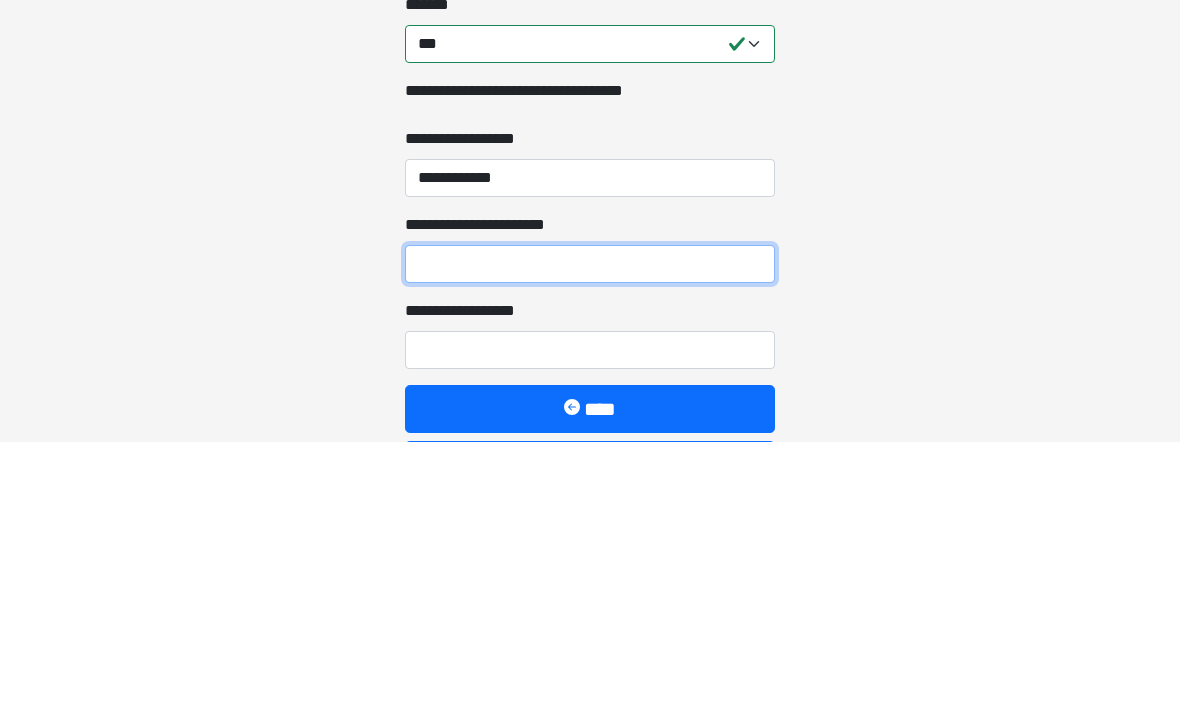 click on "**********" at bounding box center (590, 535) 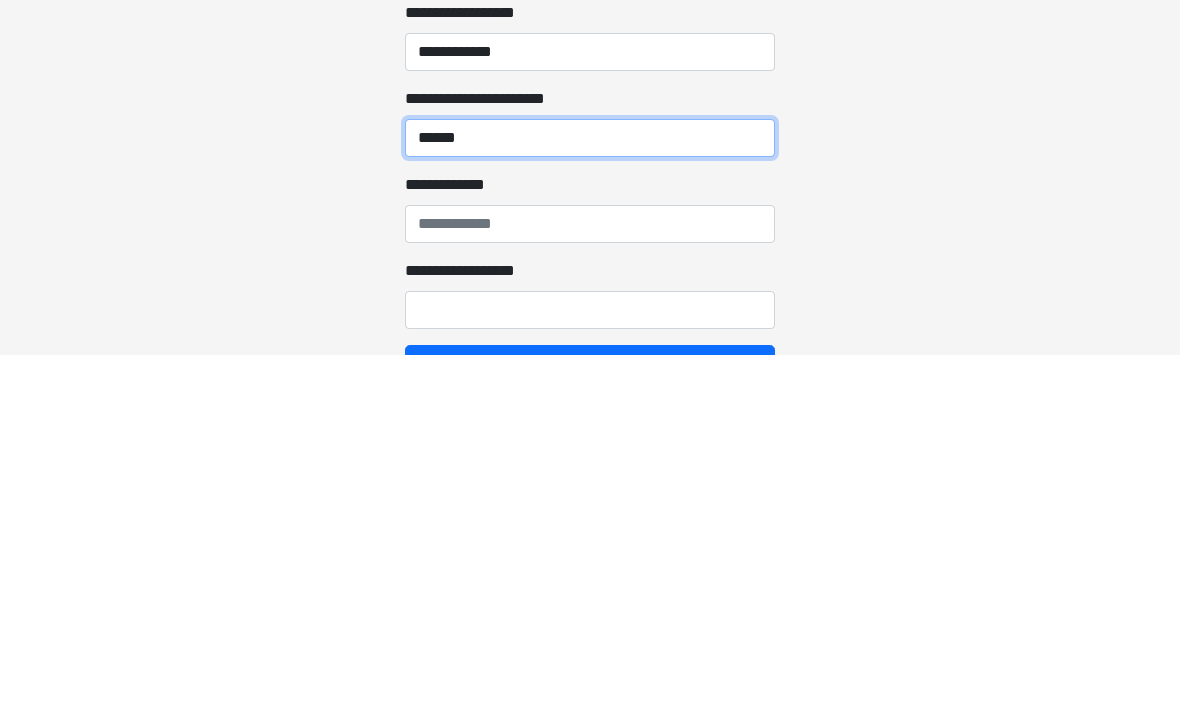 scroll, scrollTop: 2060, scrollLeft: 0, axis: vertical 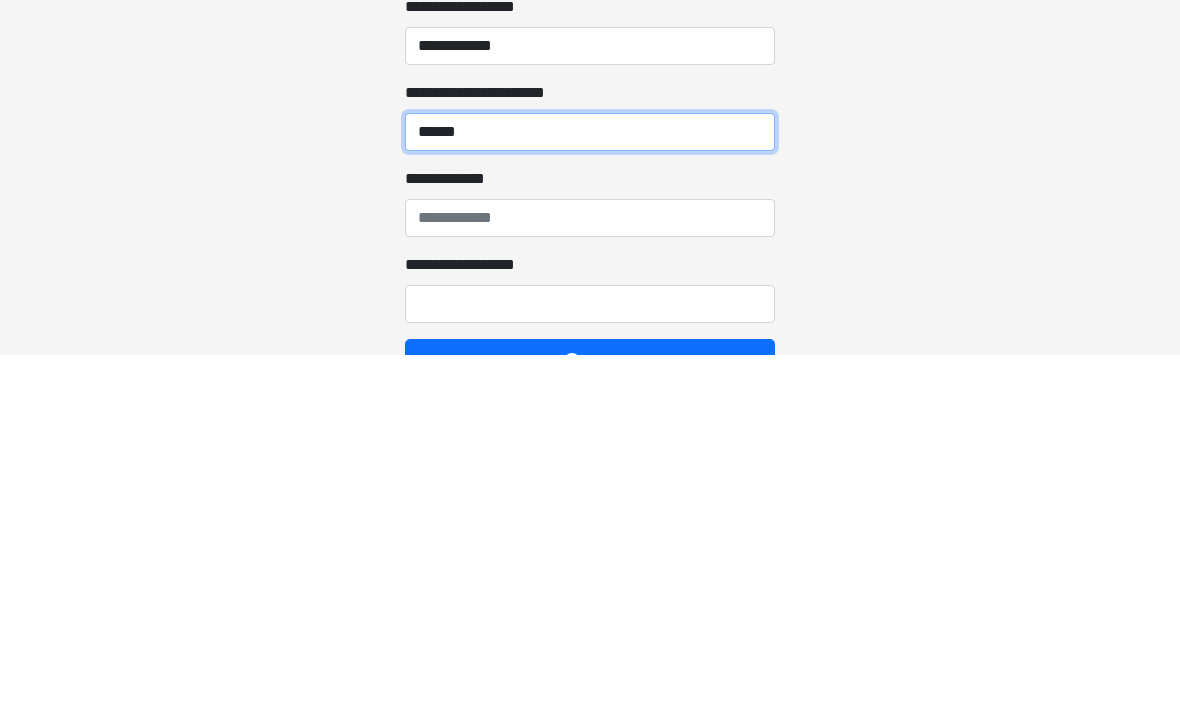type on "******" 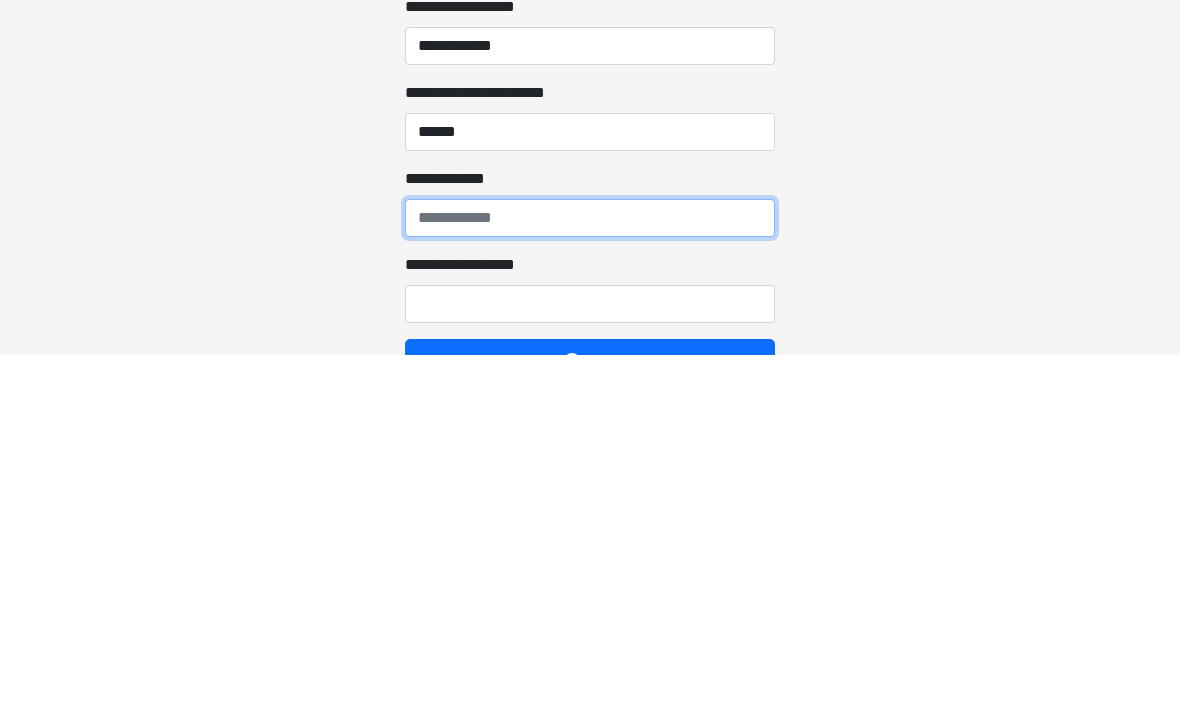 click on "**********" at bounding box center (590, 576) 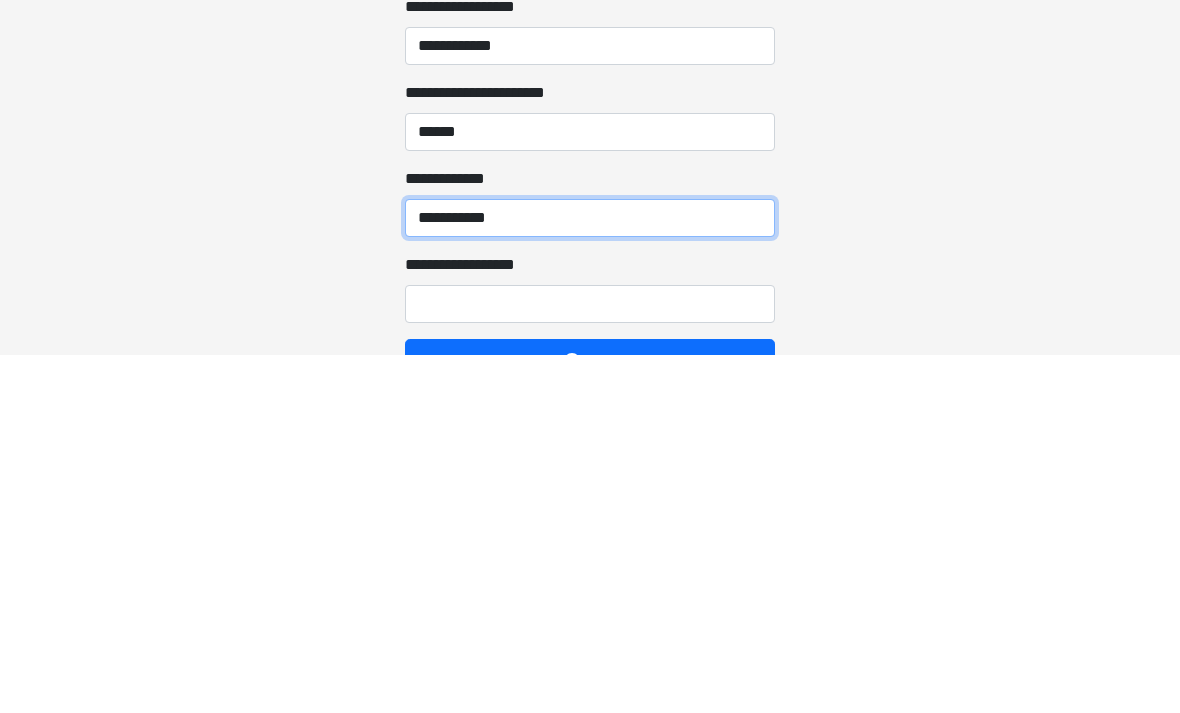 type on "**********" 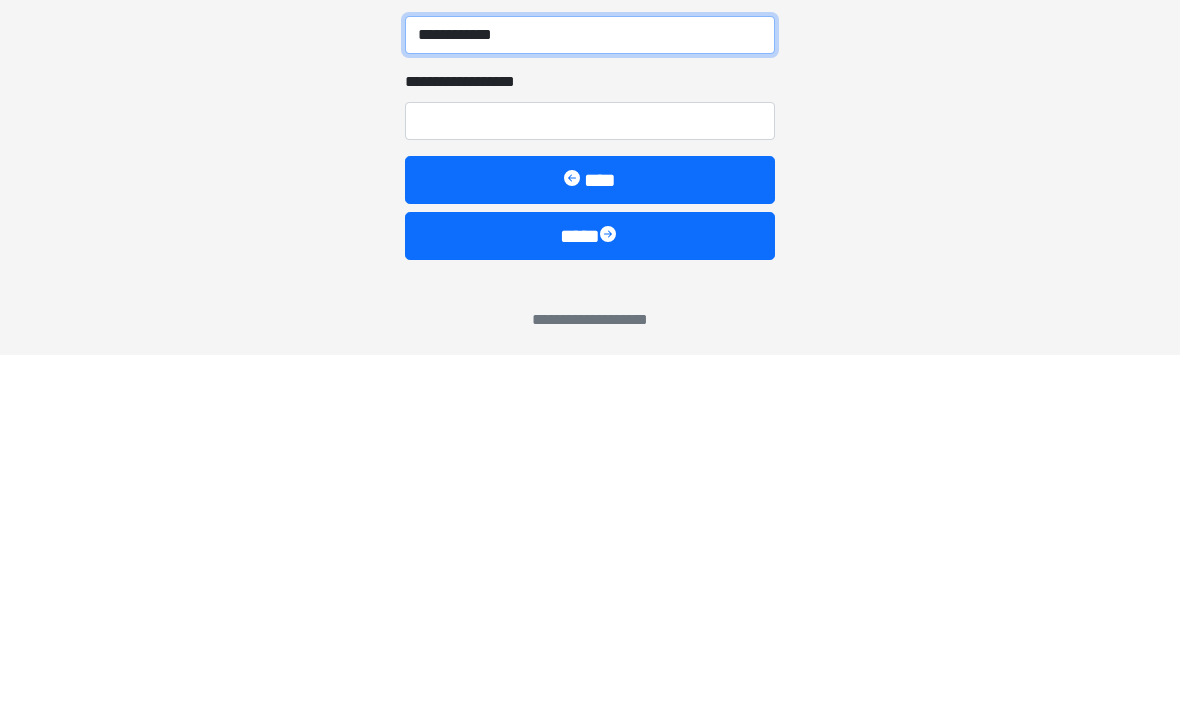 scroll, scrollTop: 2251, scrollLeft: 0, axis: vertical 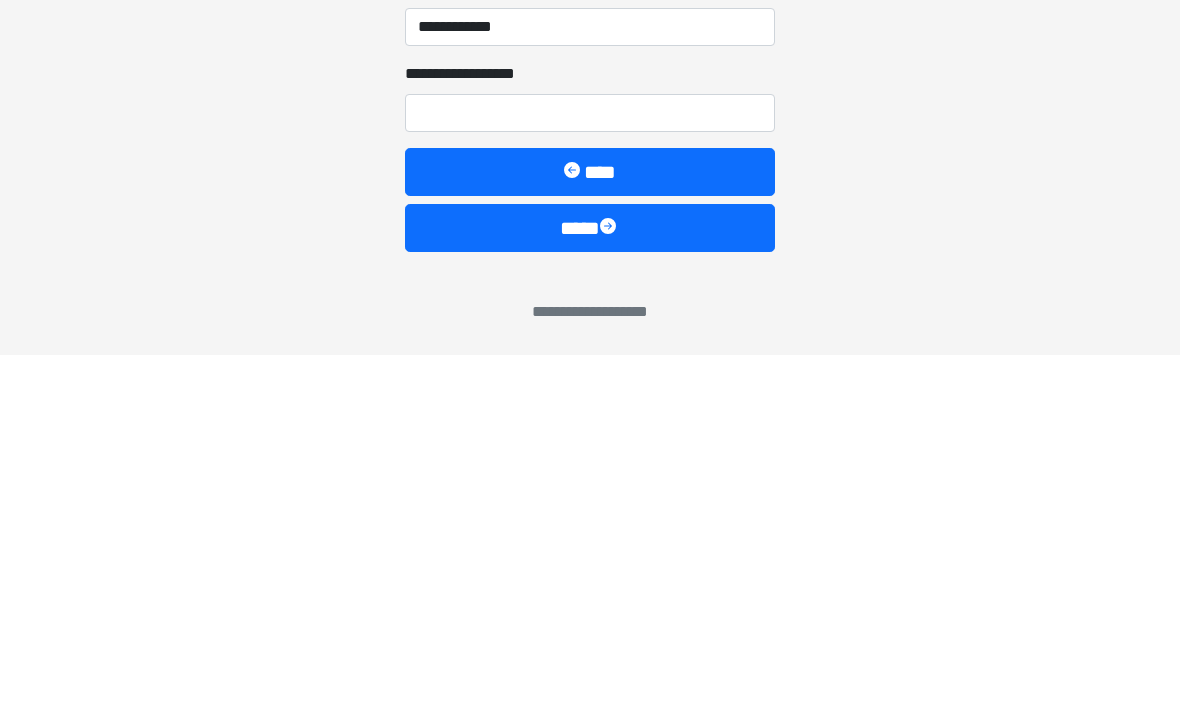 click on "****" at bounding box center (590, 586) 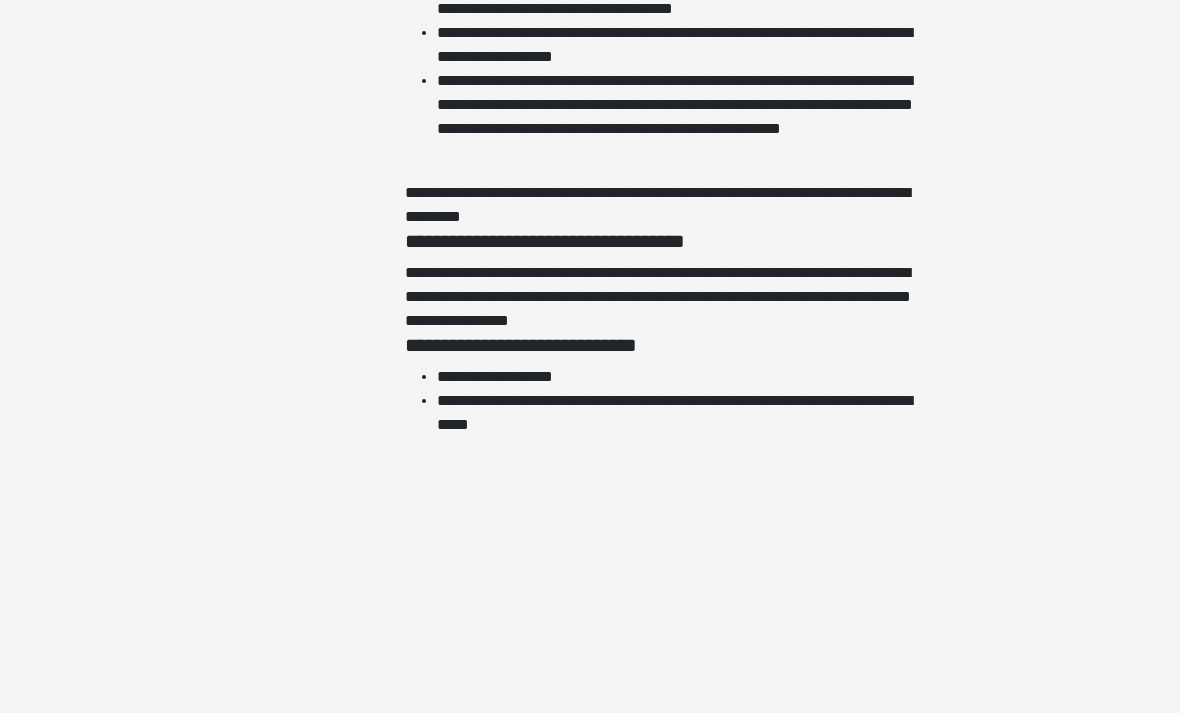 scroll, scrollTop: 4537, scrollLeft: 0, axis: vertical 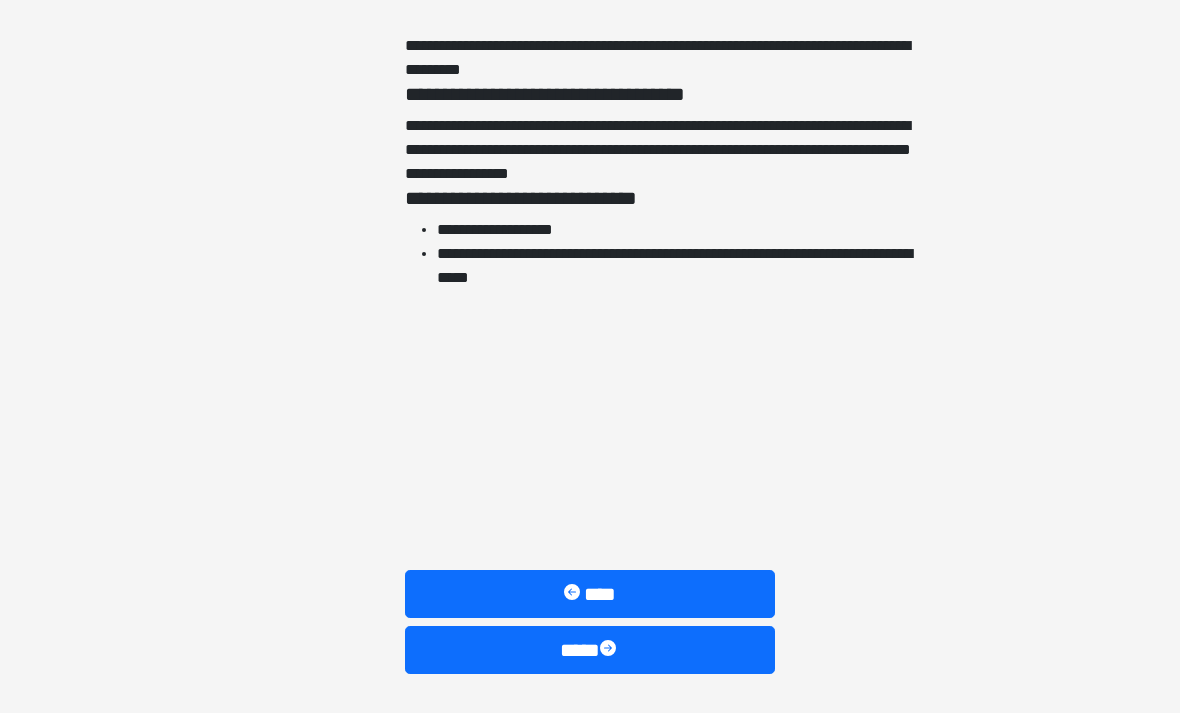 click on "****" at bounding box center [590, 650] 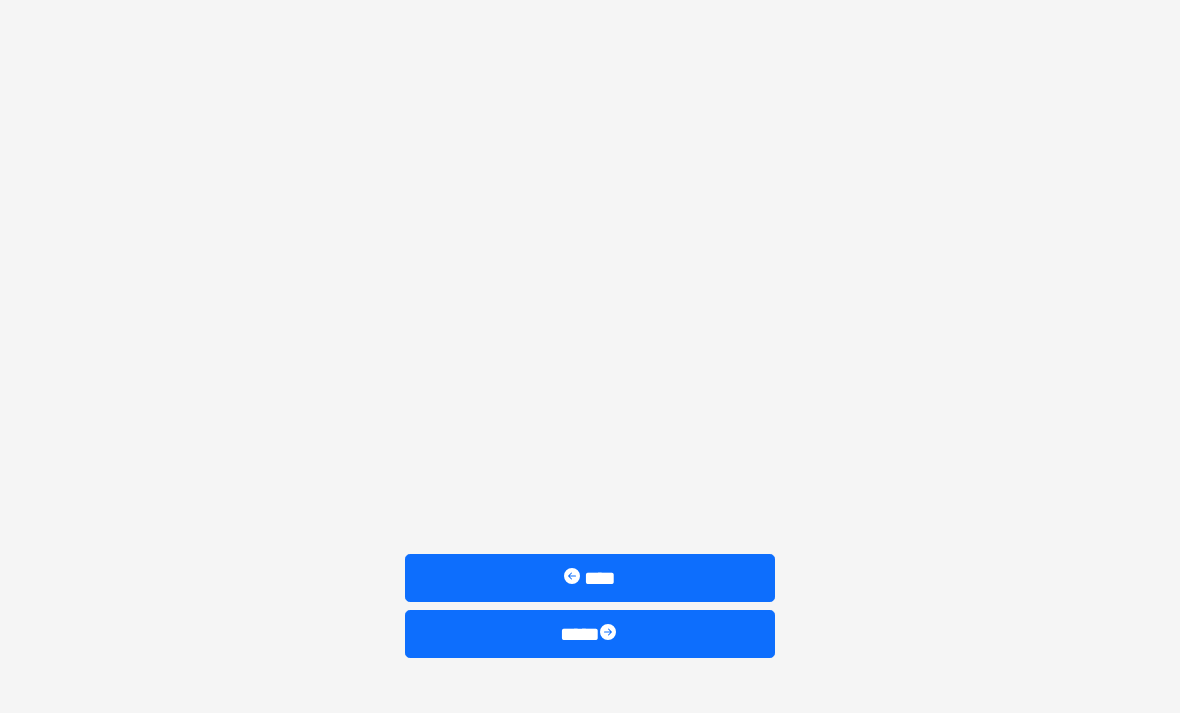 scroll, scrollTop: 1541, scrollLeft: 0, axis: vertical 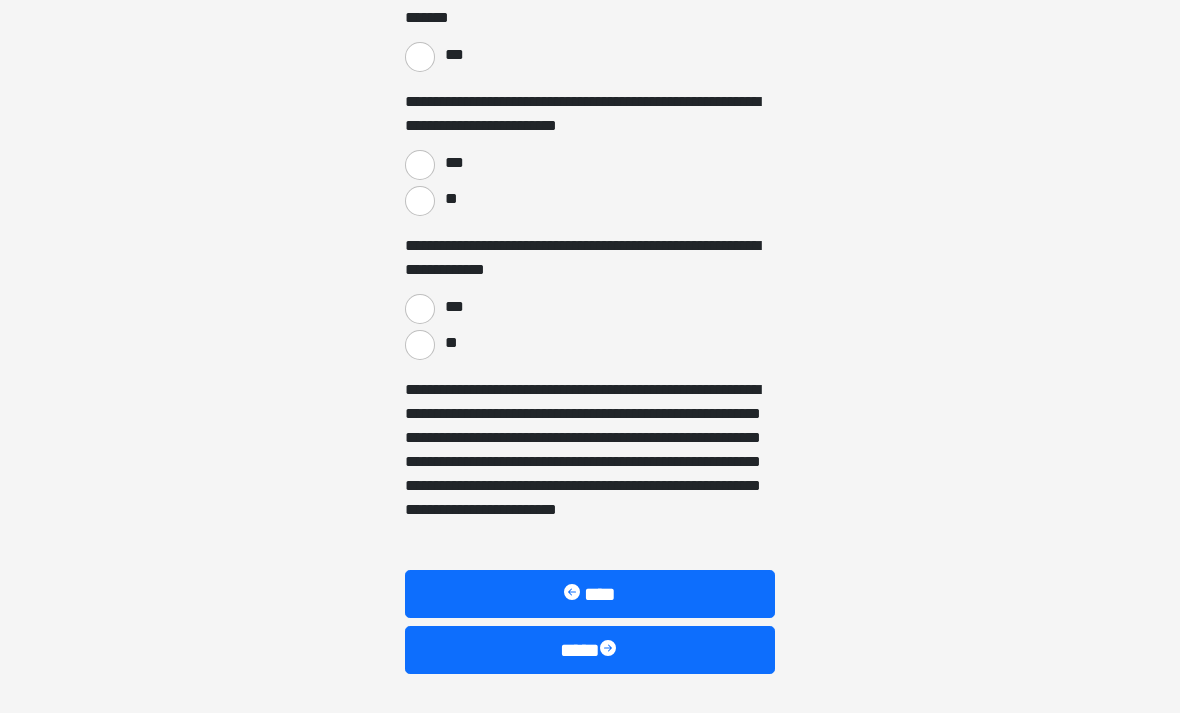 click on "**********" at bounding box center (590, -1185) 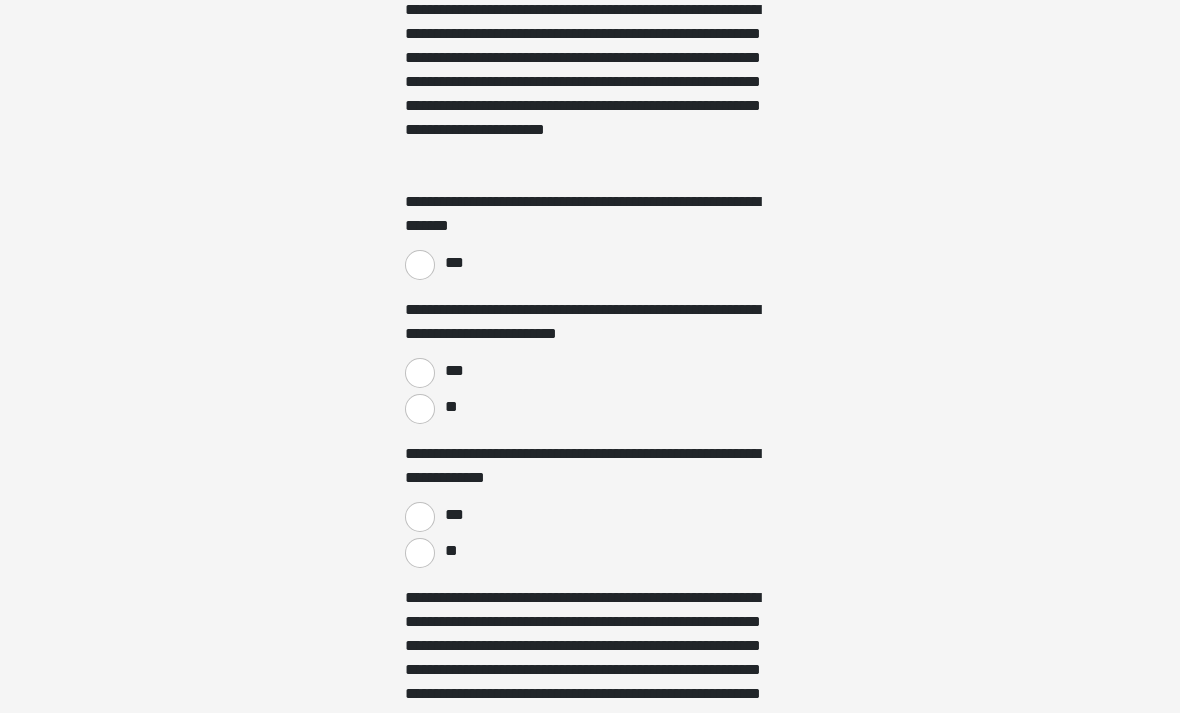 scroll, scrollTop: 1389, scrollLeft: 0, axis: vertical 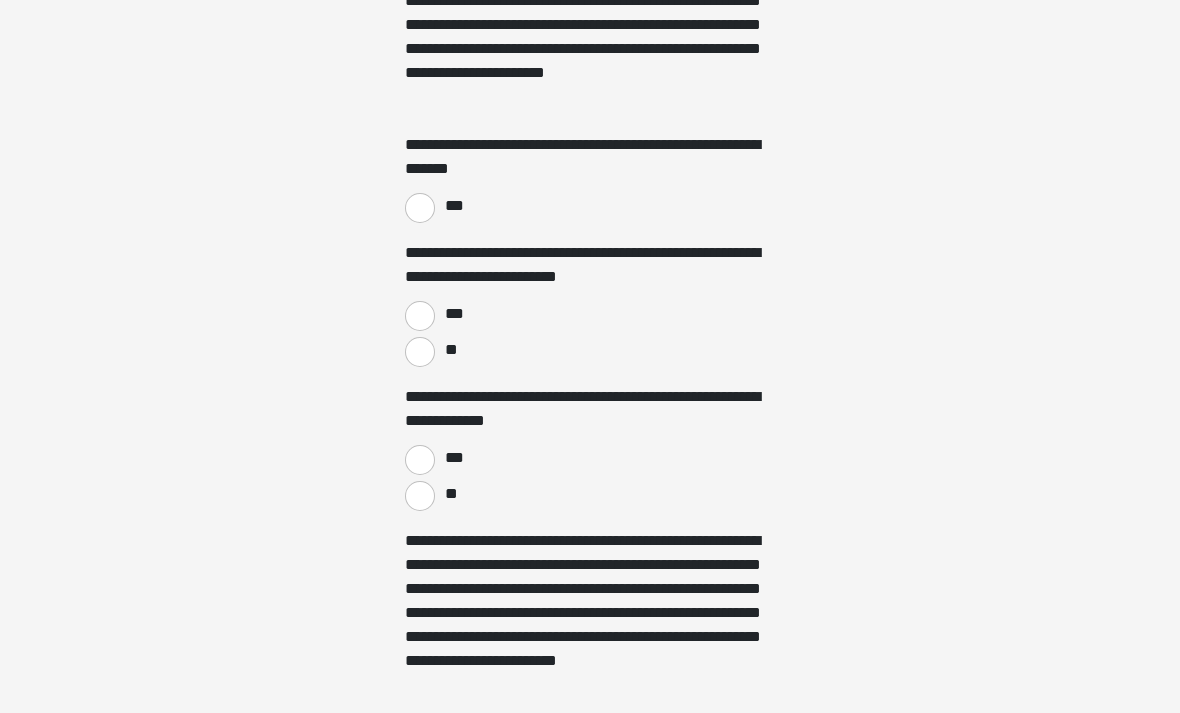 click on "***" at bounding box center (420, 209) 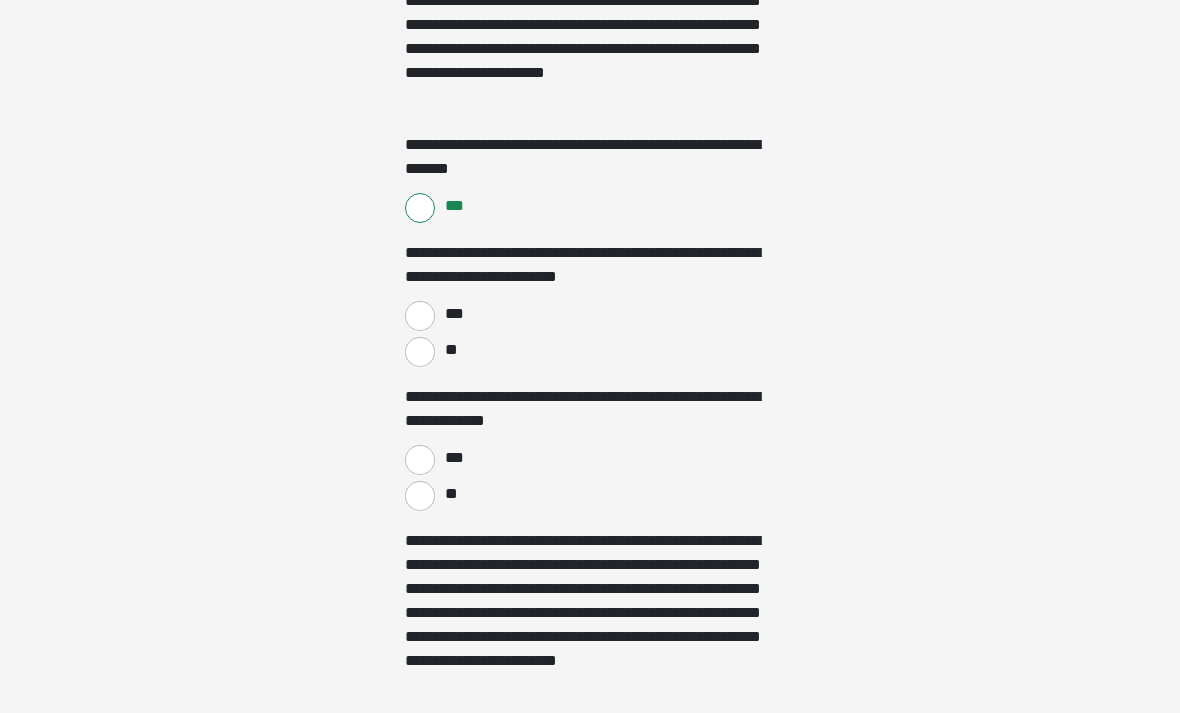 click on "***" at bounding box center (420, 316) 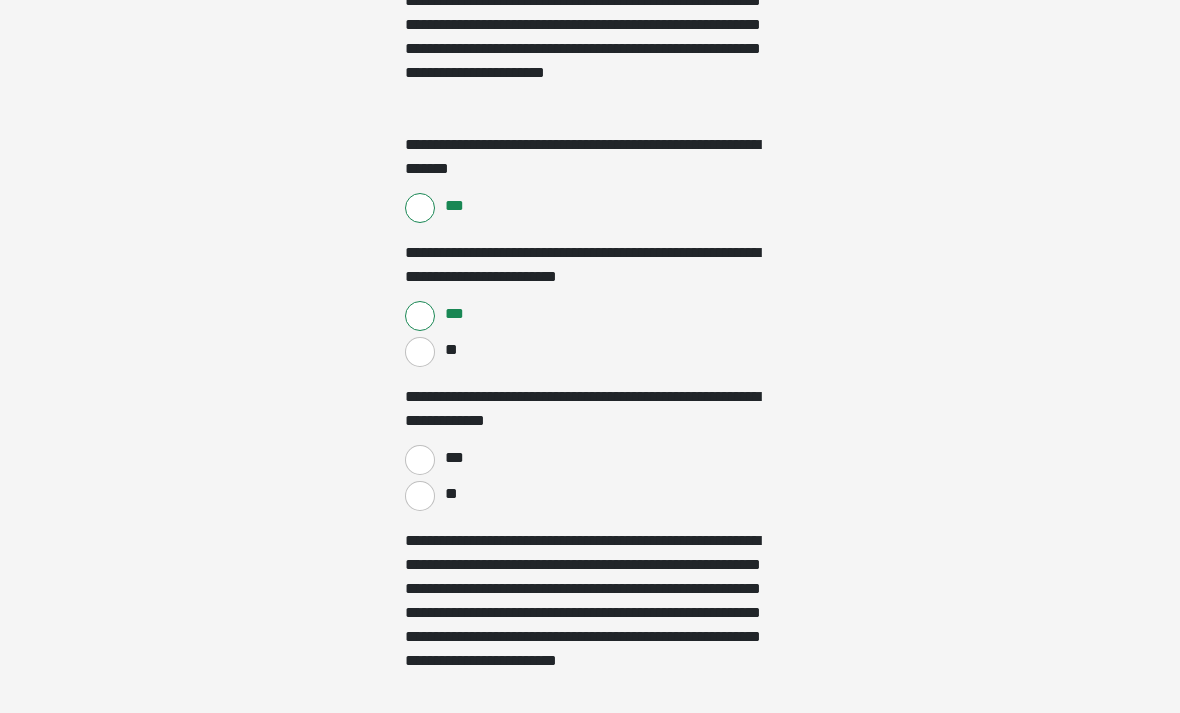 click on "**" at bounding box center (420, 496) 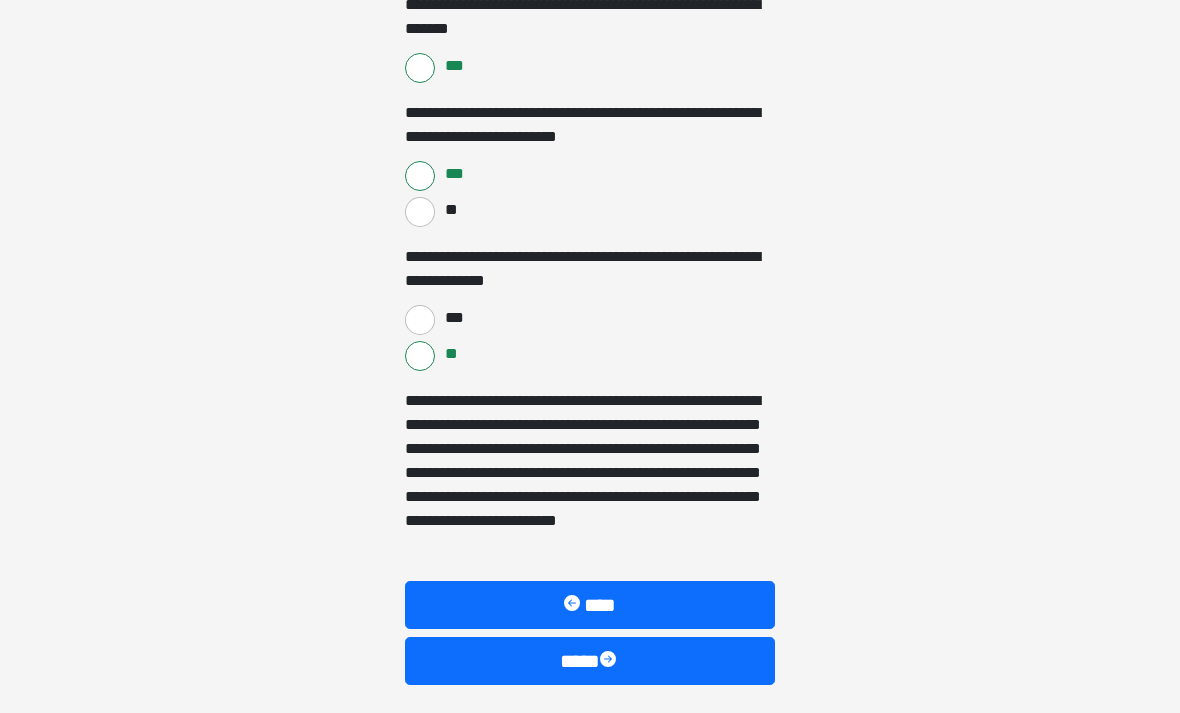 scroll, scrollTop: 1541, scrollLeft: 0, axis: vertical 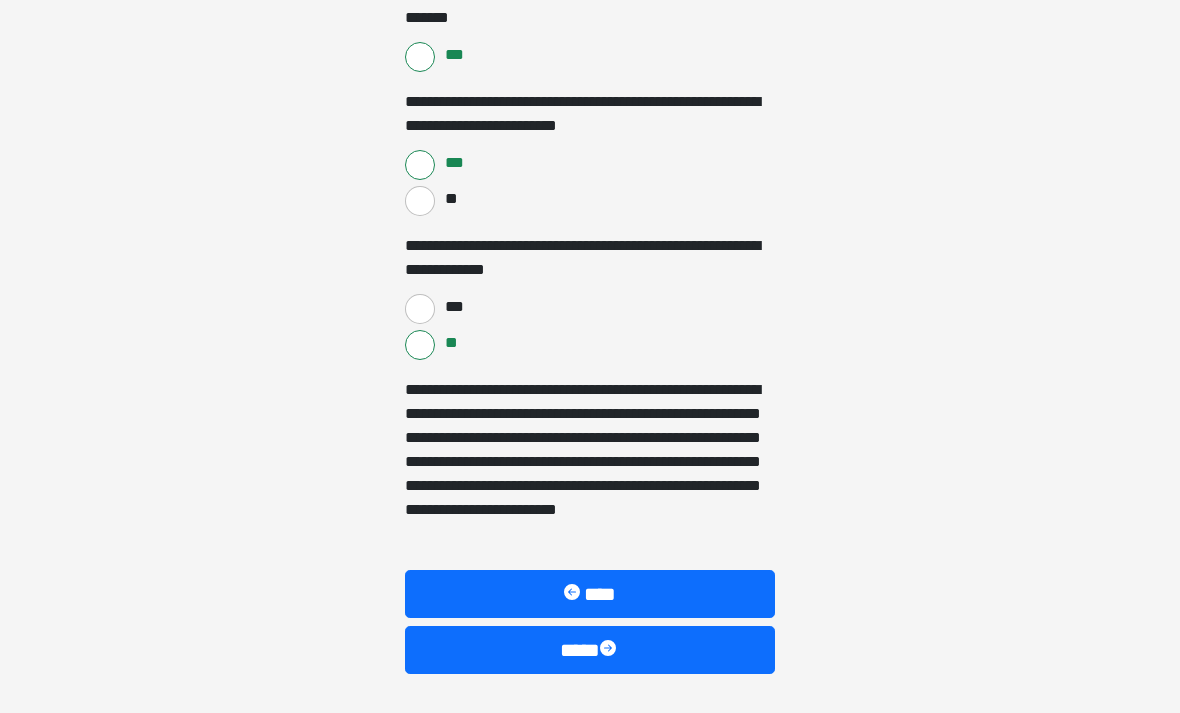 click at bounding box center [610, 650] 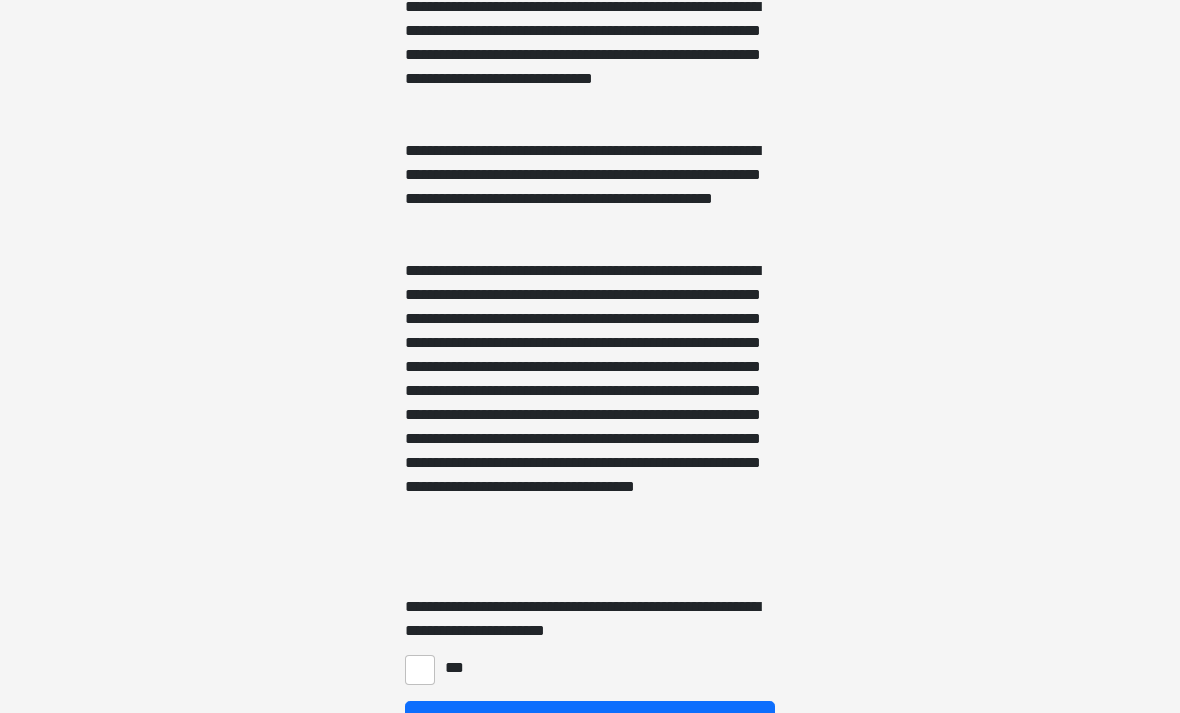 scroll, scrollTop: 795, scrollLeft: 0, axis: vertical 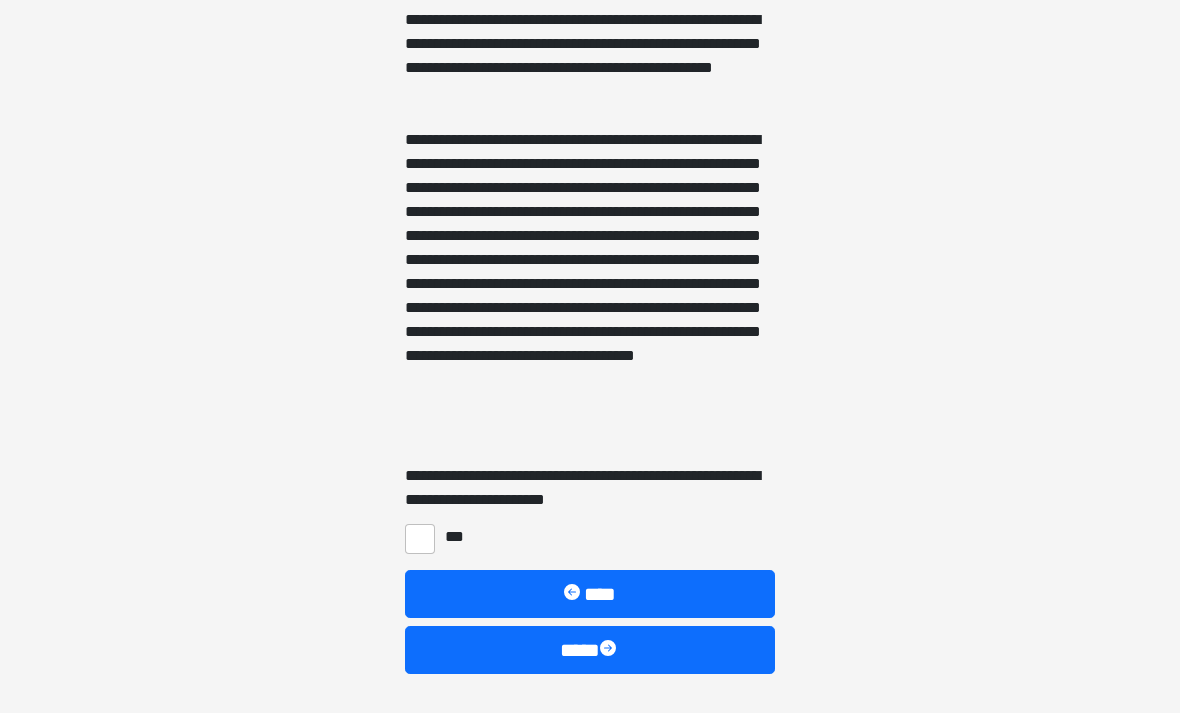 click on "***" at bounding box center (420, 539) 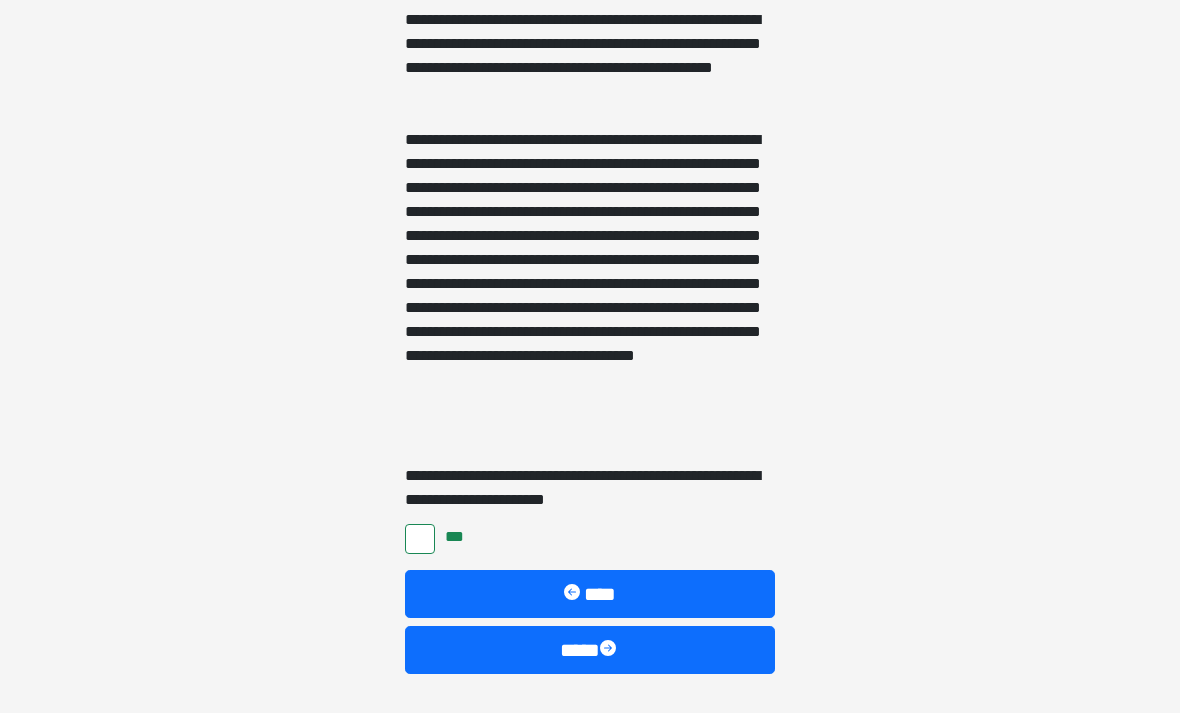click on "****" at bounding box center [590, 650] 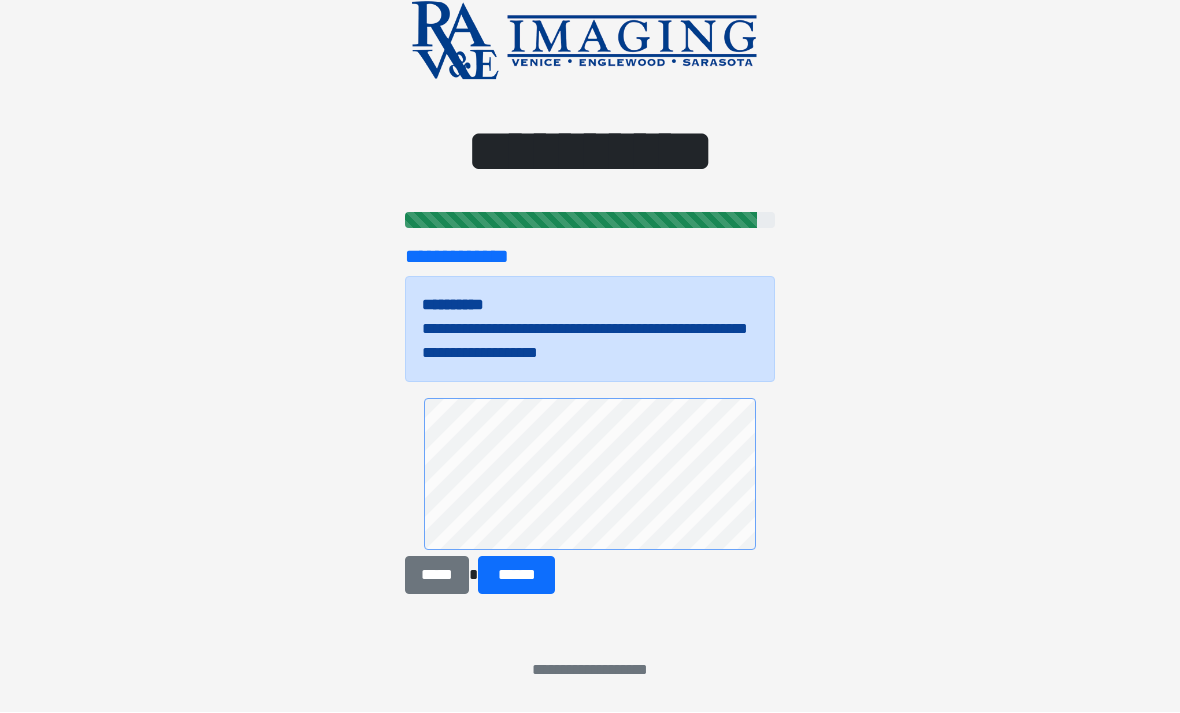 scroll, scrollTop: 55, scrollLeft: 0, axis: vertical 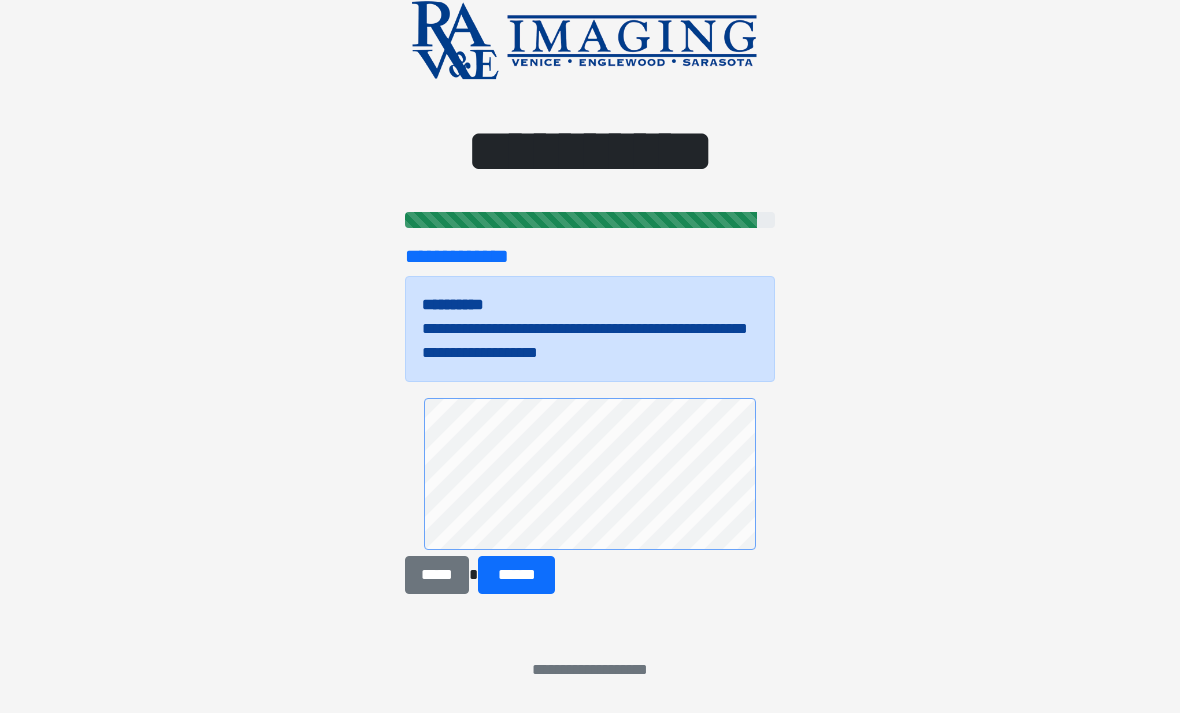 click on "******" at bounding box center [516, 575] 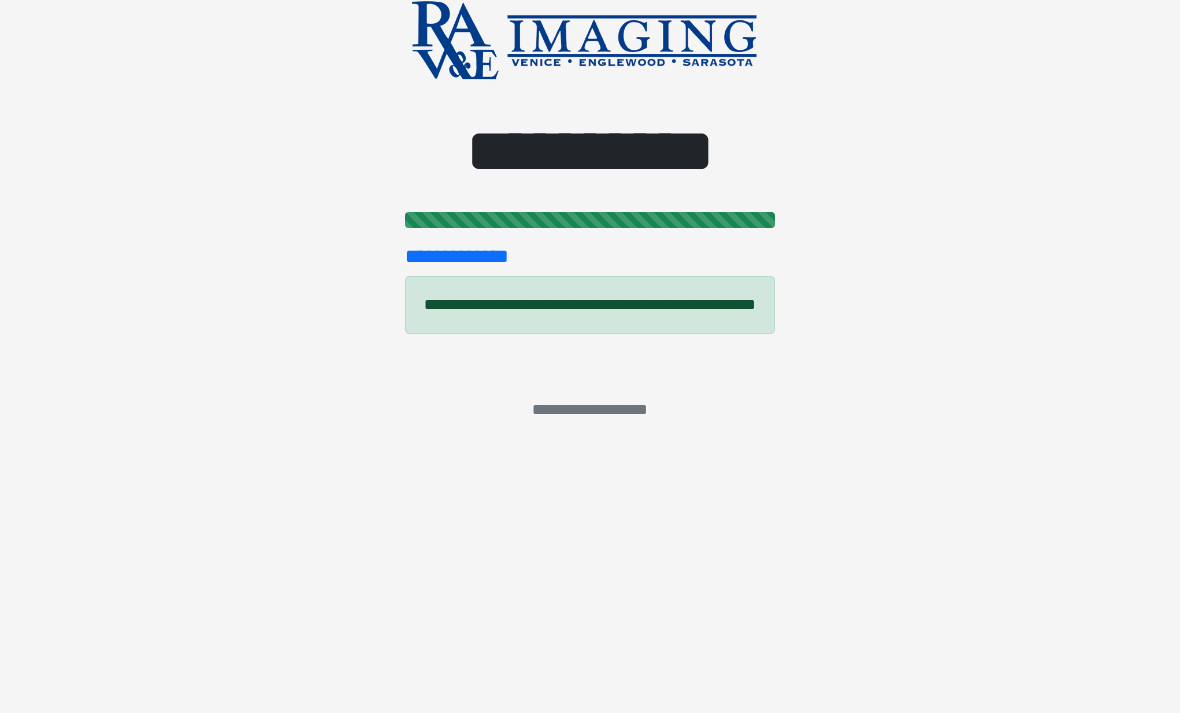 scroll, scrollTop: 0, scrollLeft: 0, axis: both 